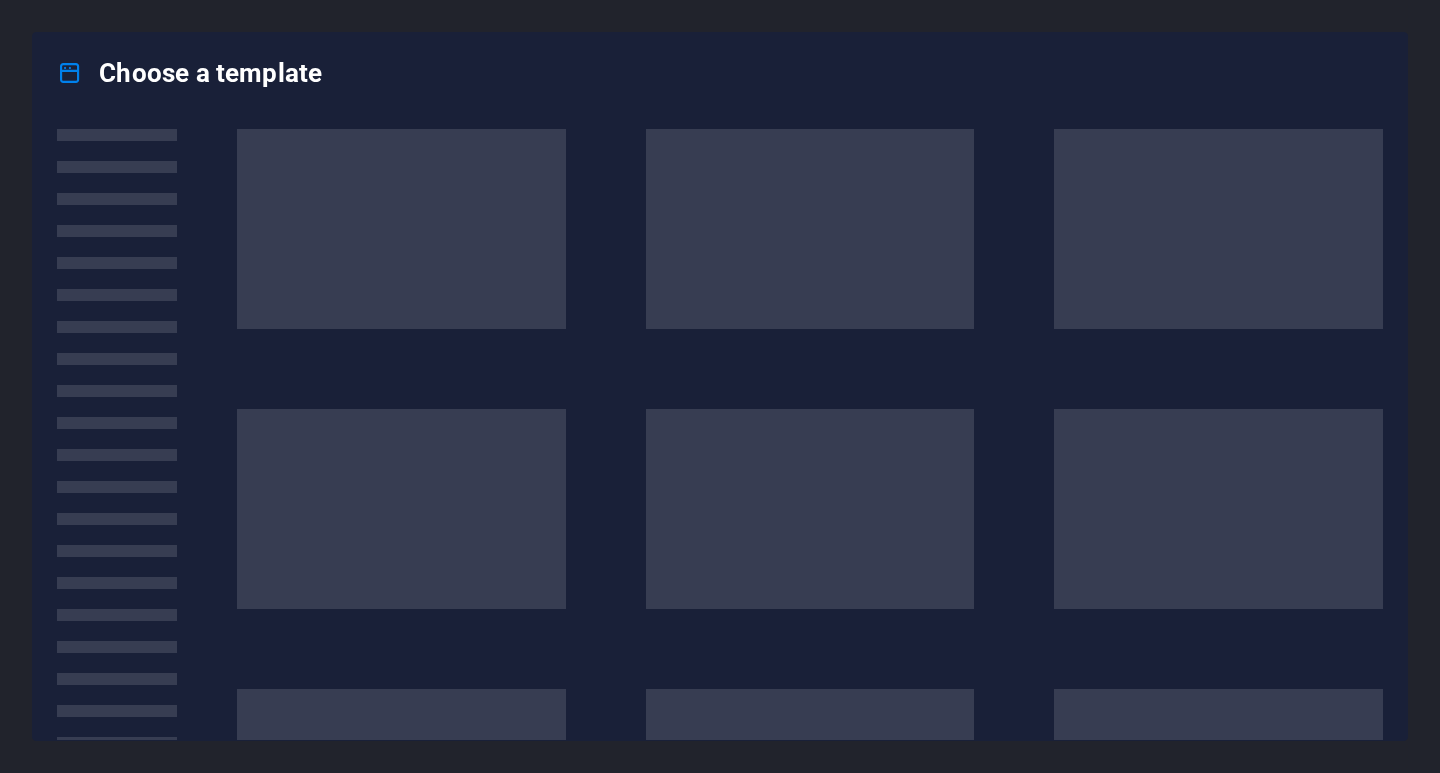 scroll, scrollTop: 0, scrollLeft: 0, axis: both 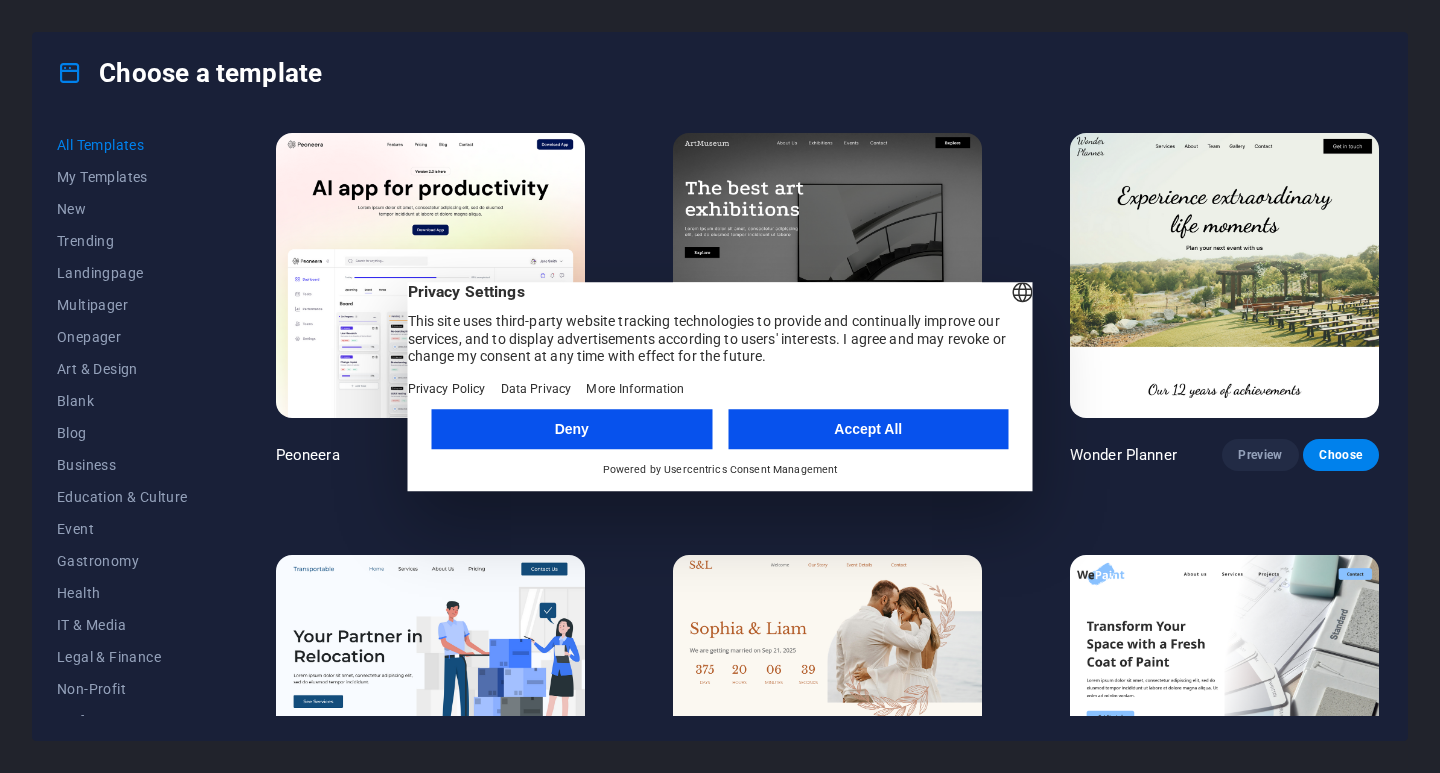 click on "Accept All" at bounding box center [868, 429] 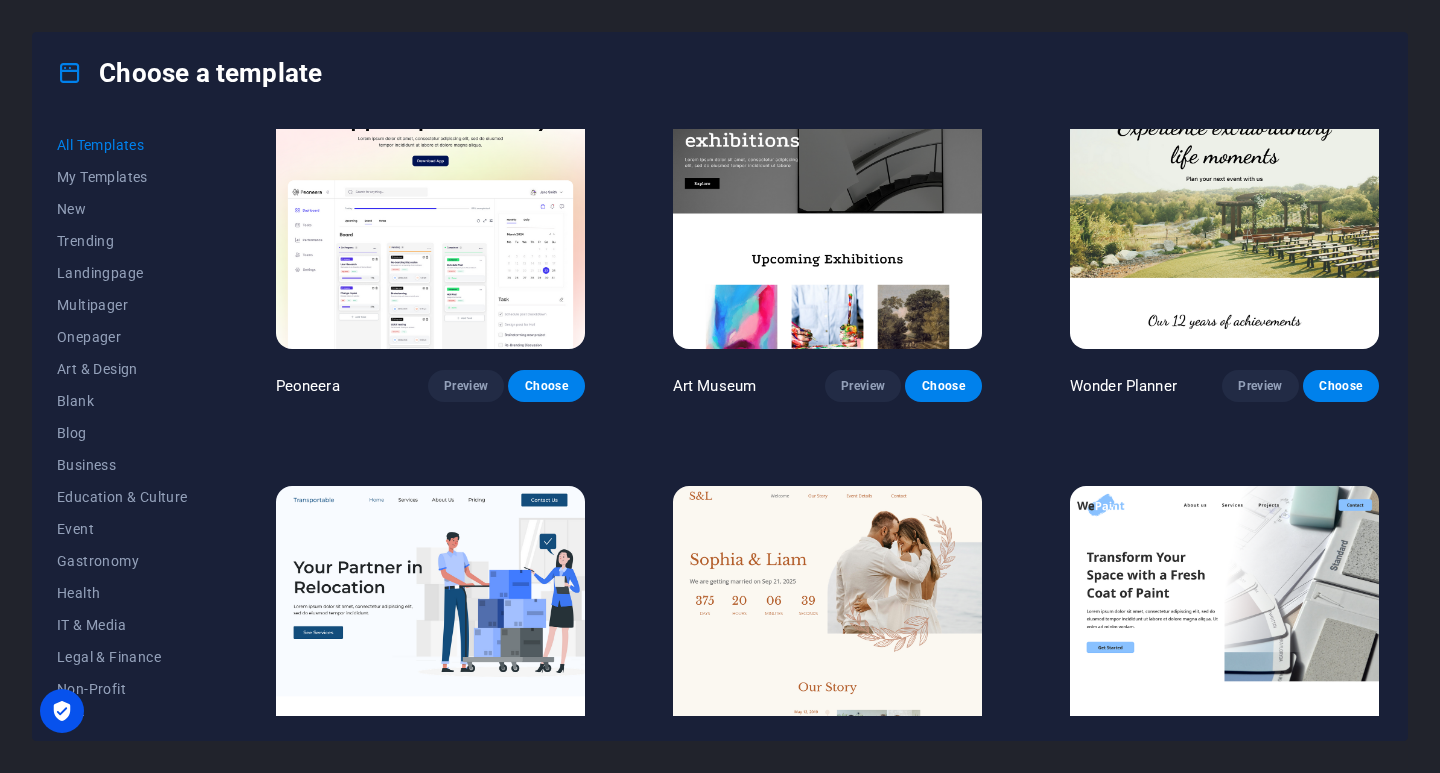 scroll, scrollTop: 73, scrollLeft: 0, axis: vertical 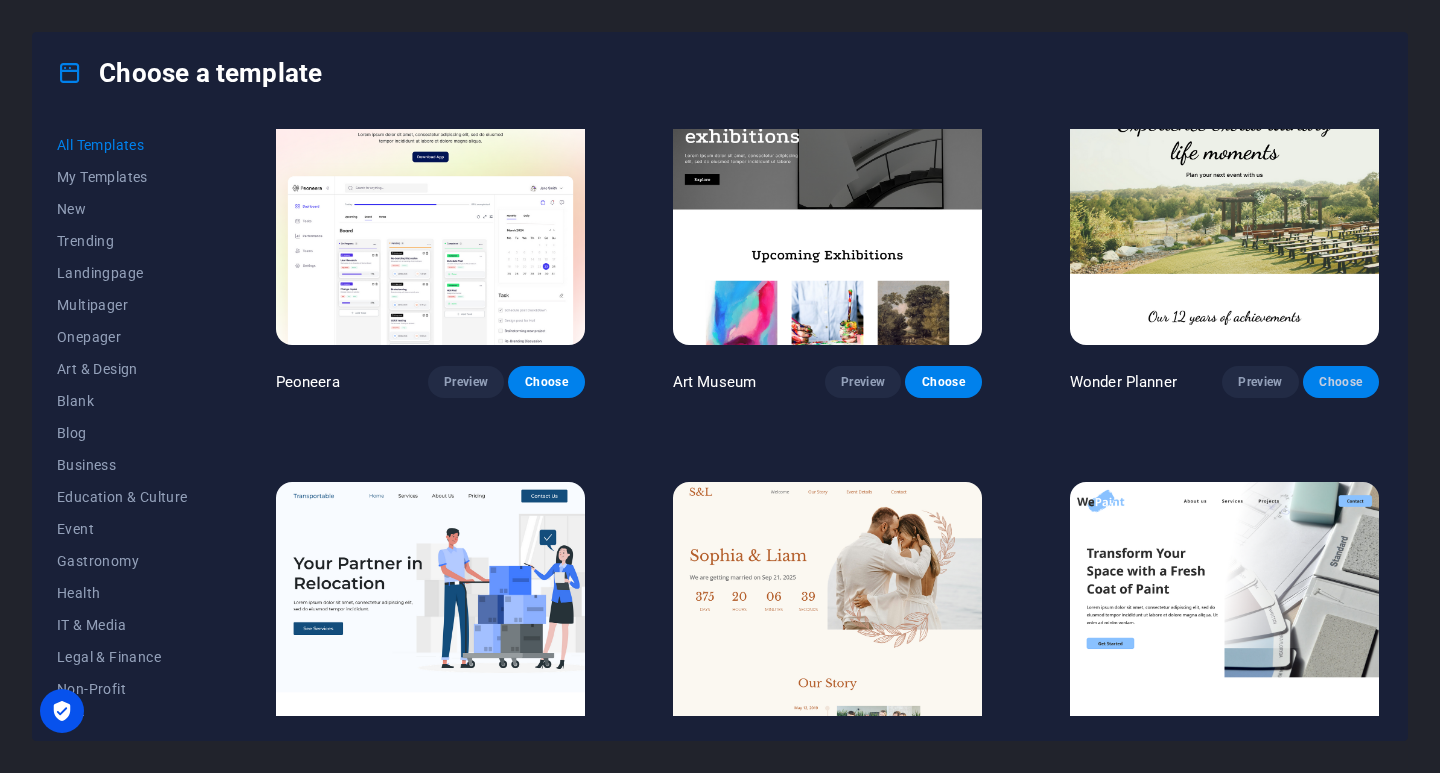 click on "Choose" at bounding box center [1341, 382] 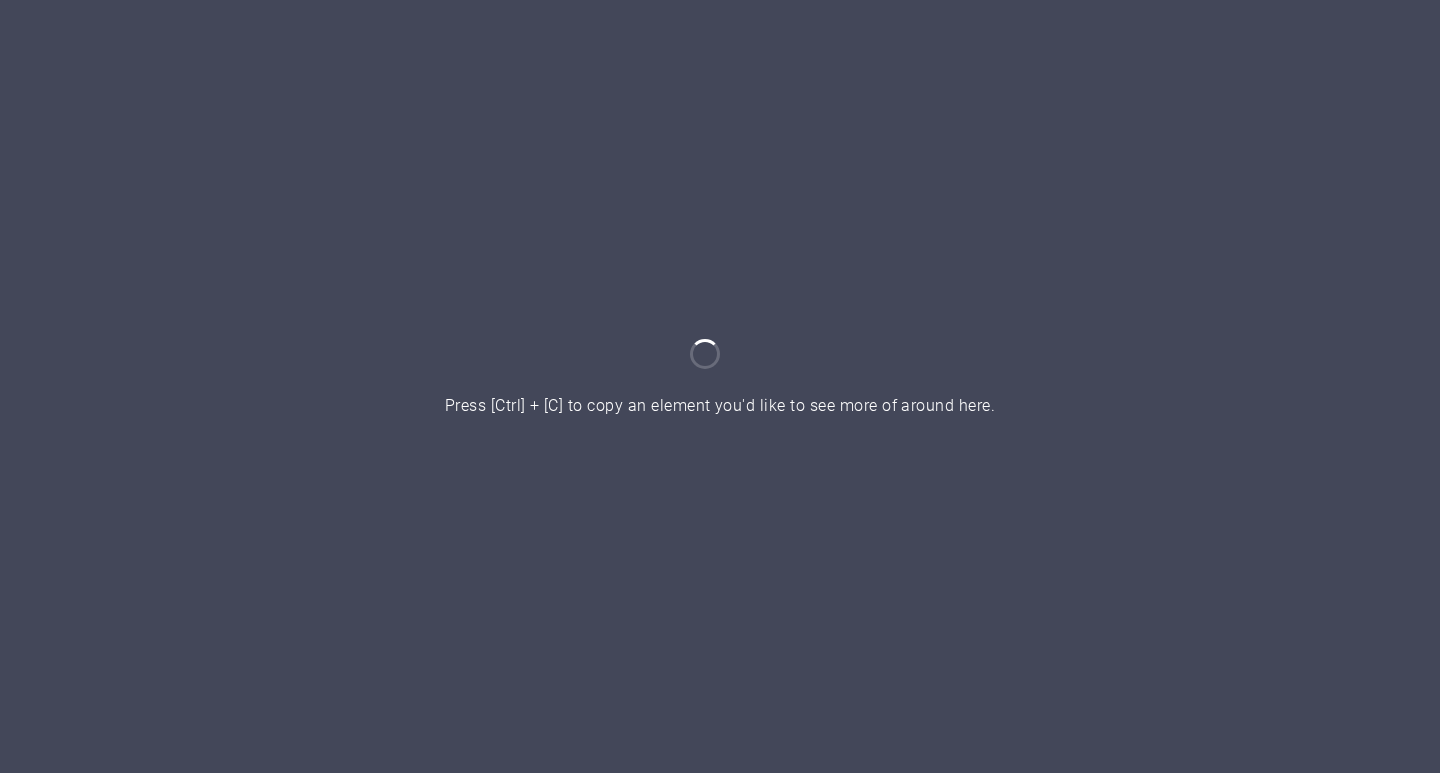 scroll, scrollTop: 0, scrollLeft: 0, axis: both 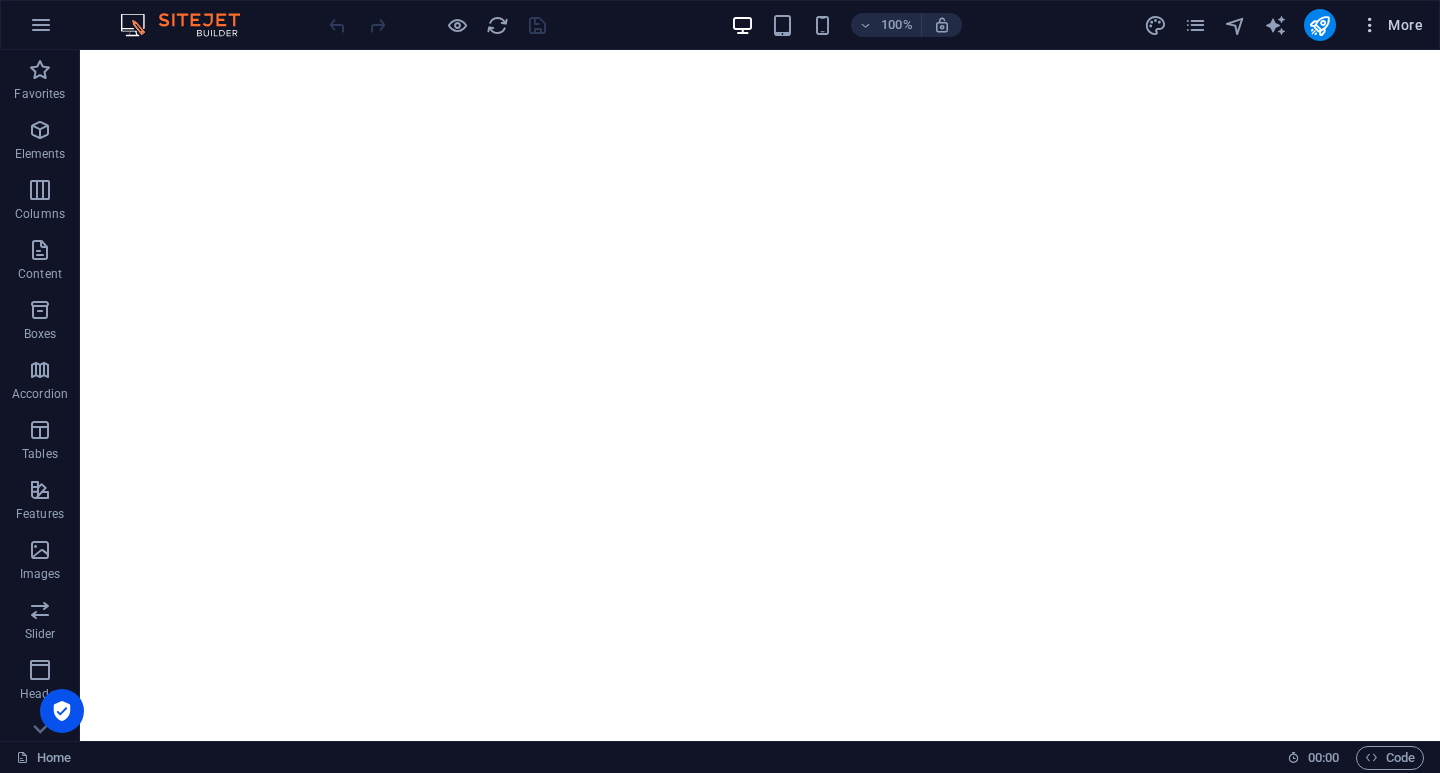 click on "More" at bounding box center (1391, 25) 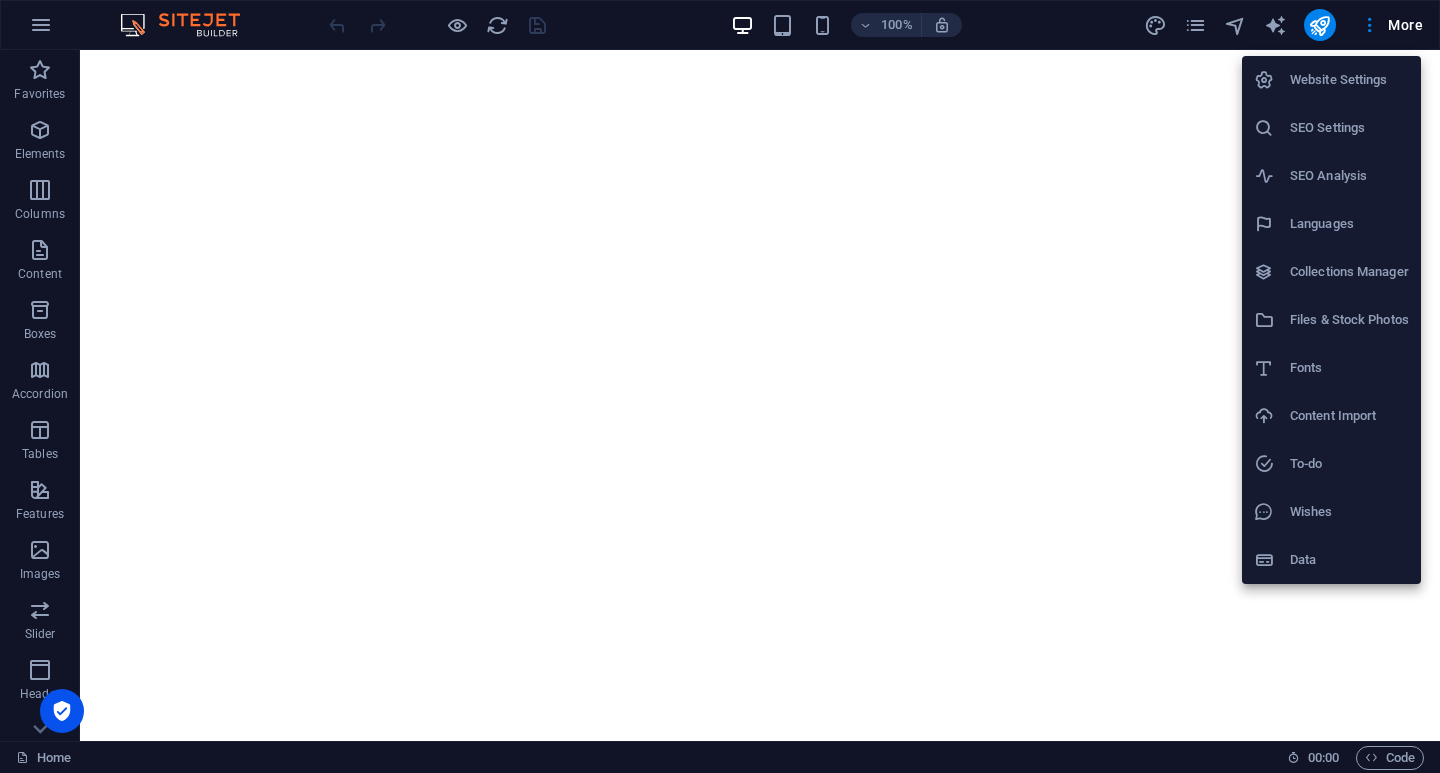 click on "Website Settings" at bounding box center [1349, 80] 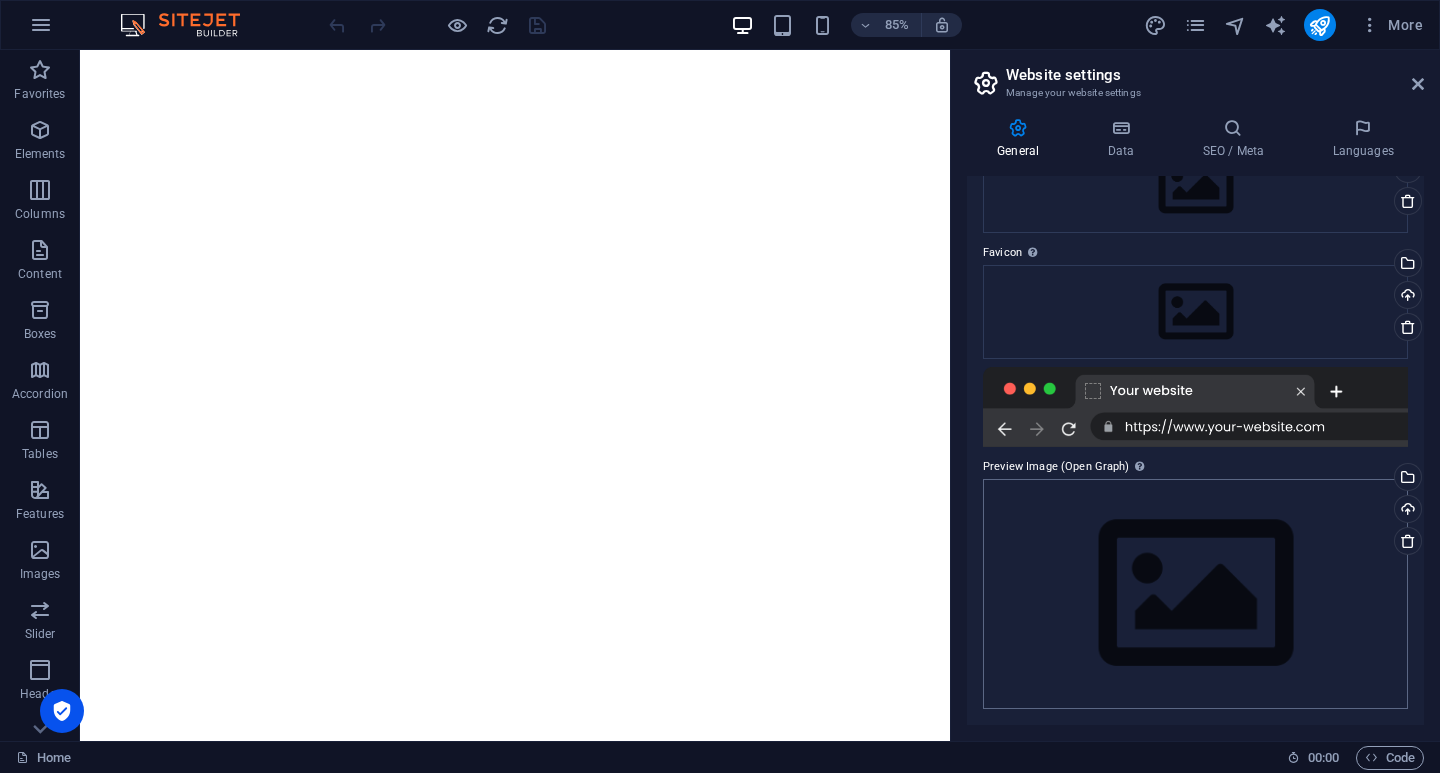 scroll, scrollTop: 0, scrollLeft: 0, axis: both 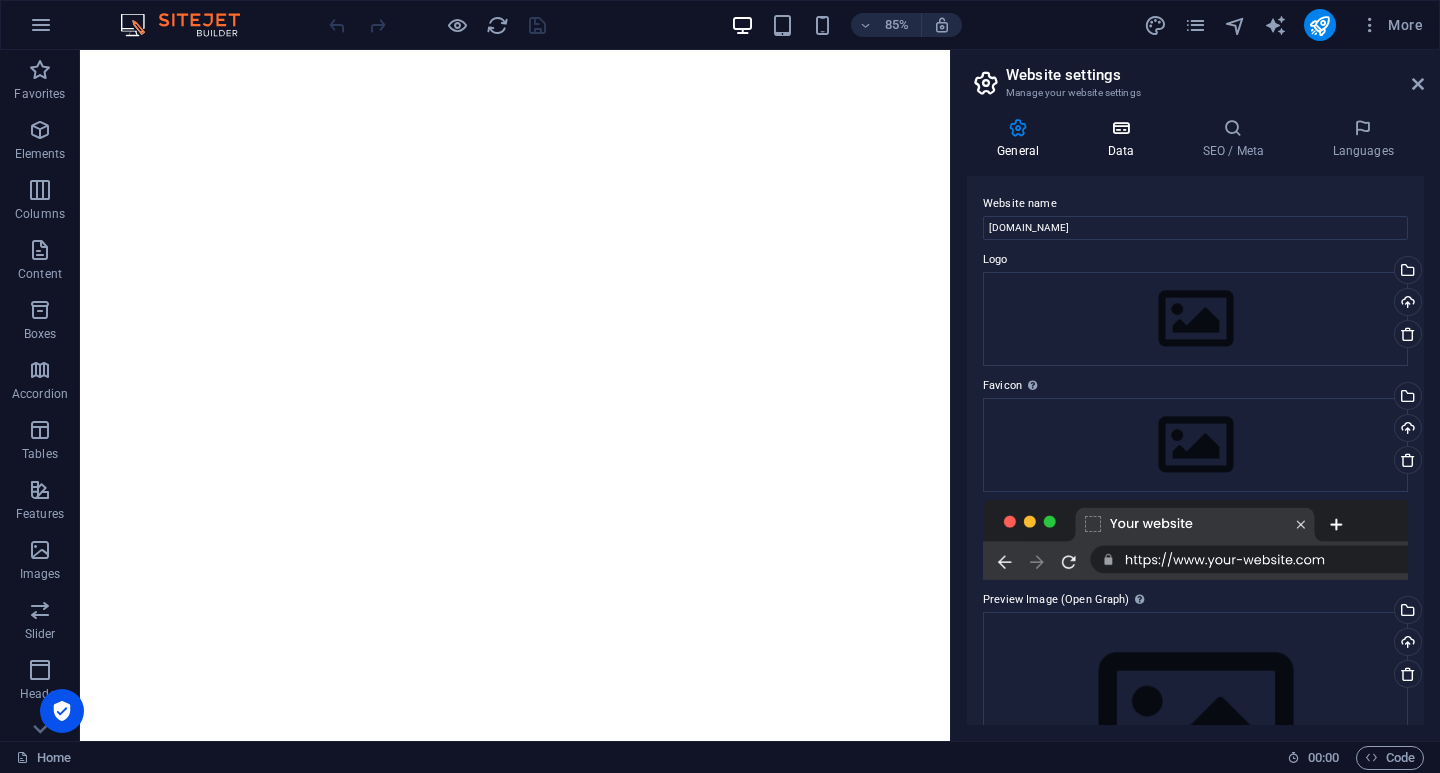 click at bounding box center [1120, 128] 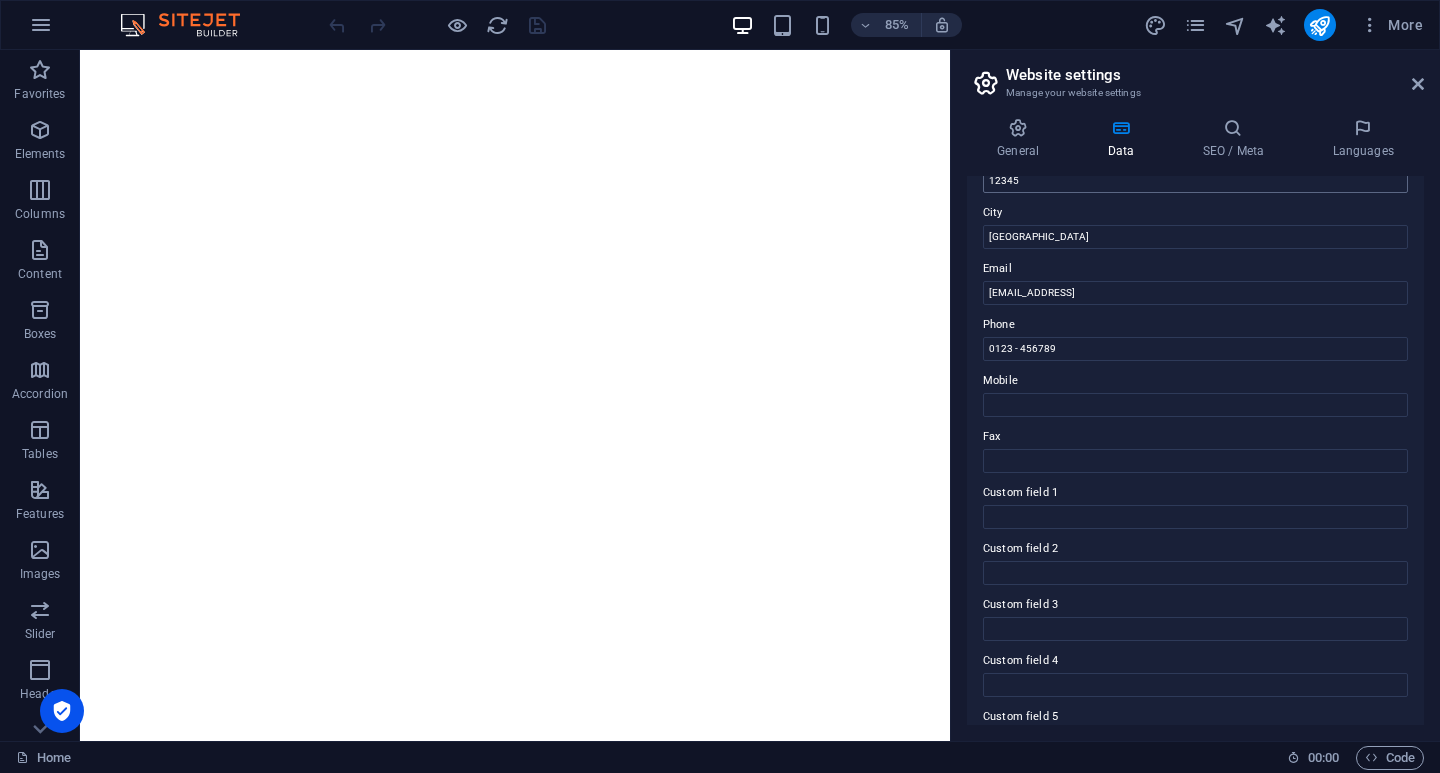 scroll, scrollTop: 412, scrollLeft: 0, axis: vertical 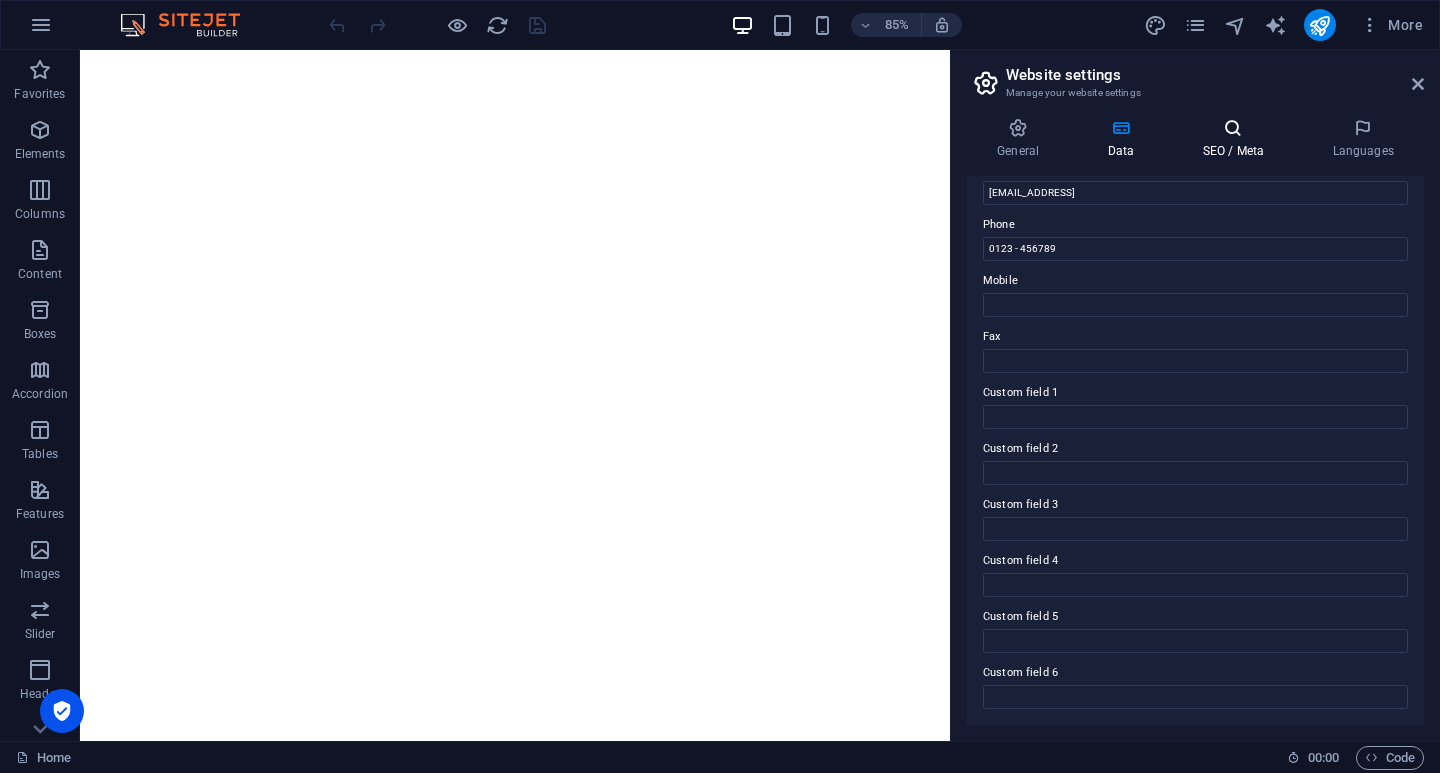 click at bounding box center [1233, 128] 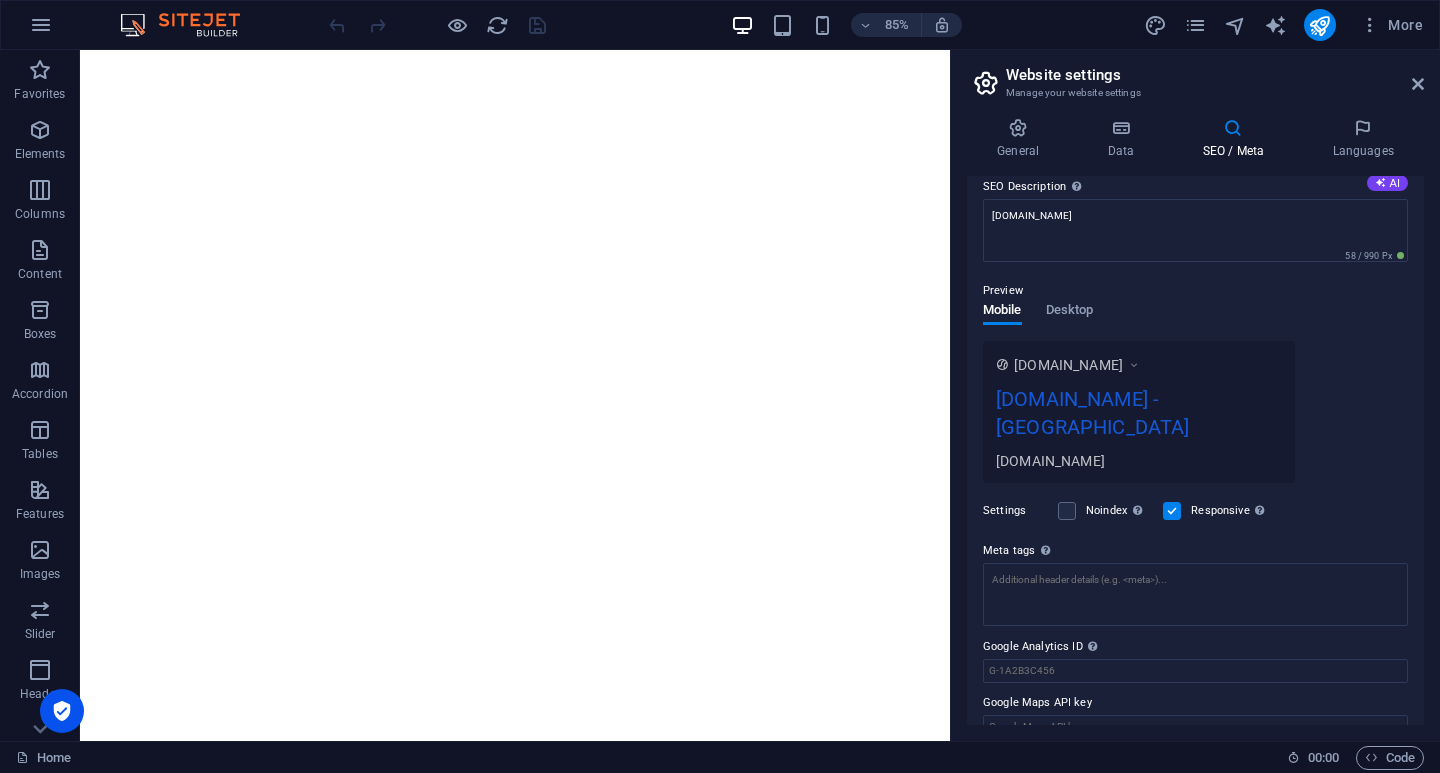 scroll, scrollTop: 187, scrollLeft: 0, axis: vertical 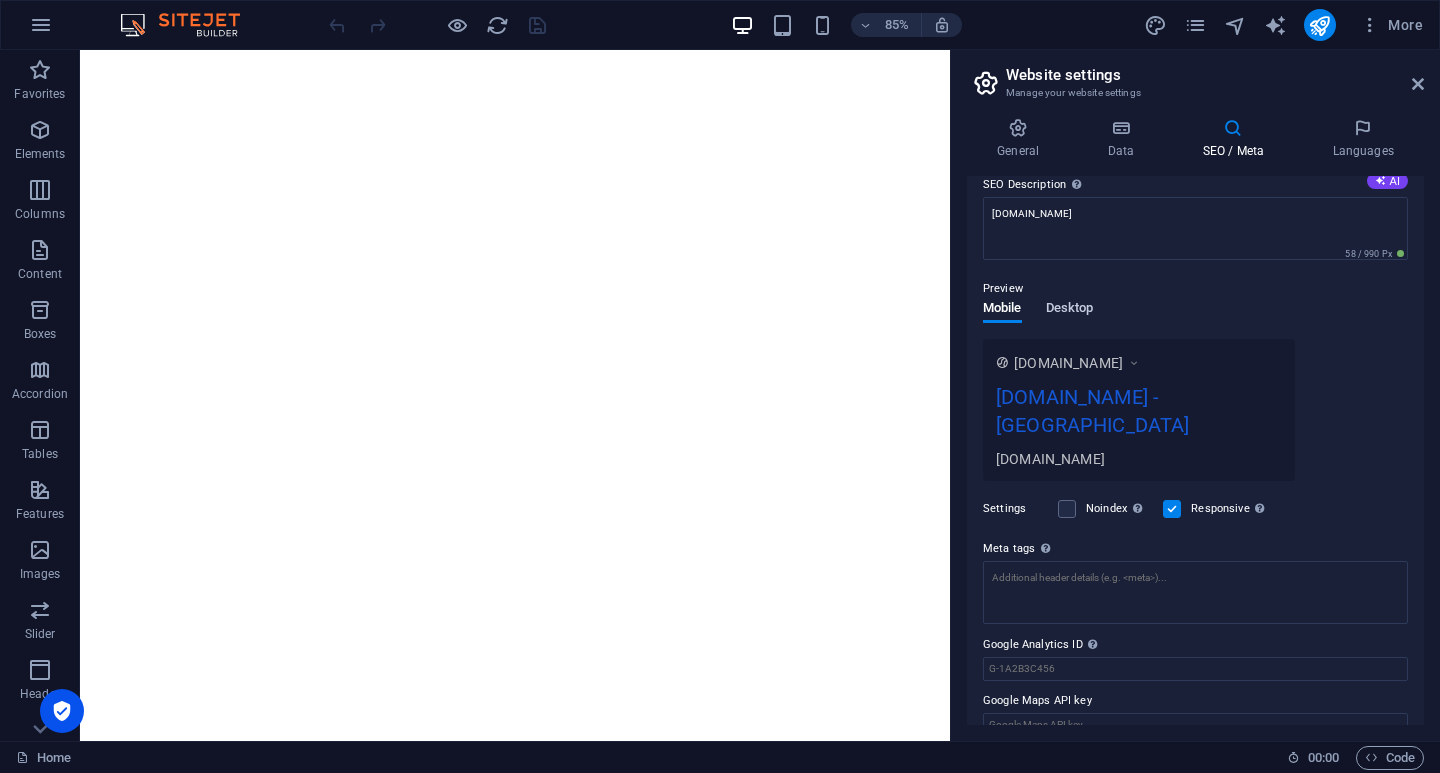 click on "Desktop" at bounding box center [1070, 310] 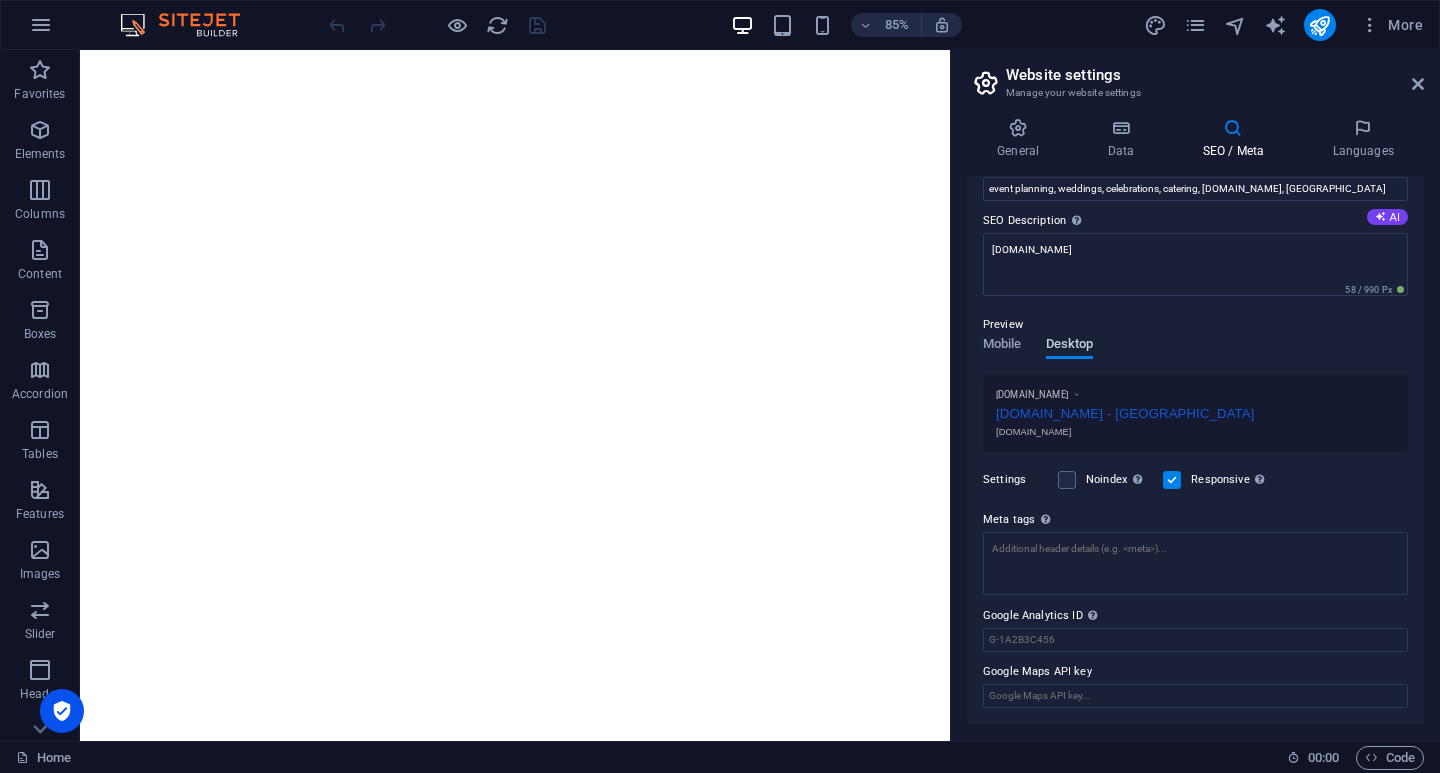 scroll, scrollTop: 151, scrollLeft: 0, axis: vertical 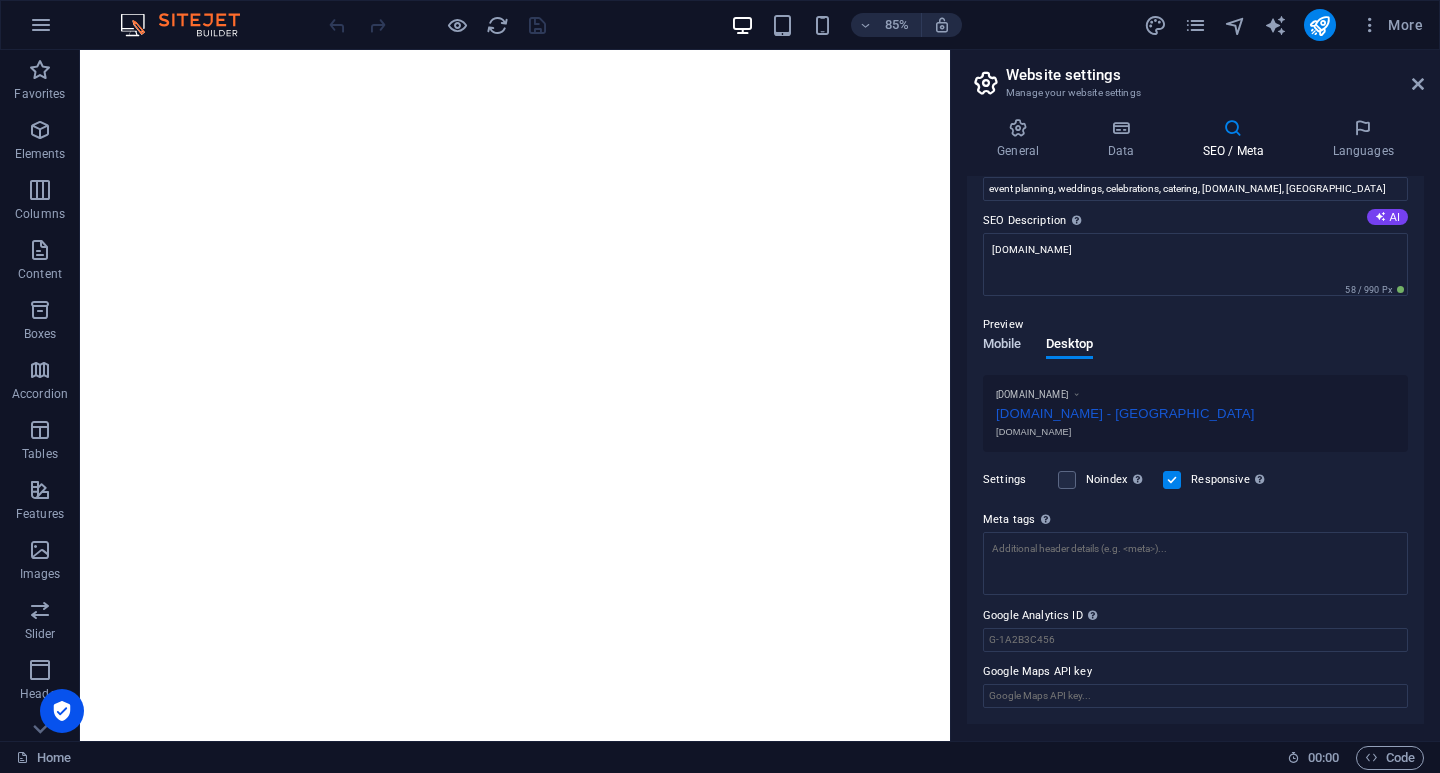 click on "Mobile" at bounding box center [1002, 346] 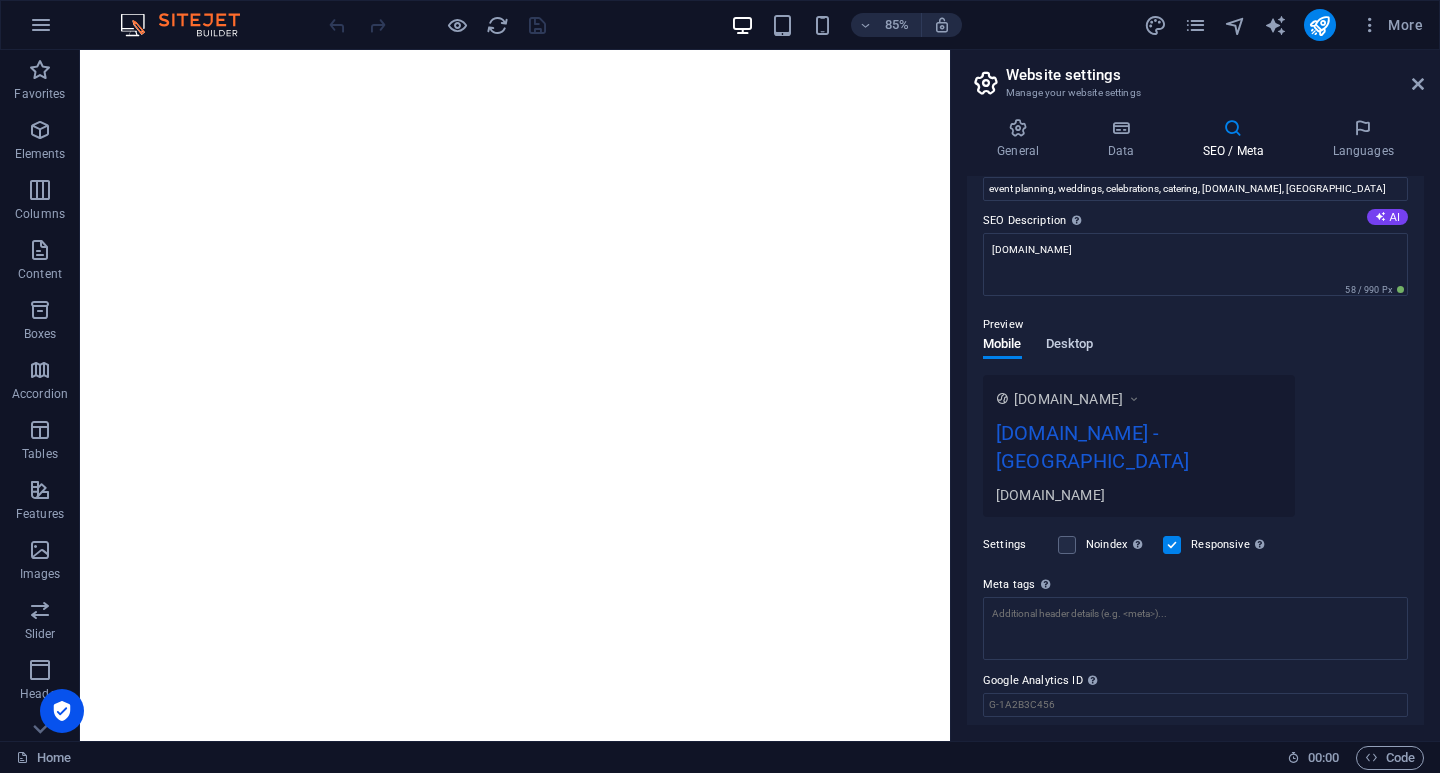 scroll, scrollTop: 0, scrollLeft: 0, axis: both 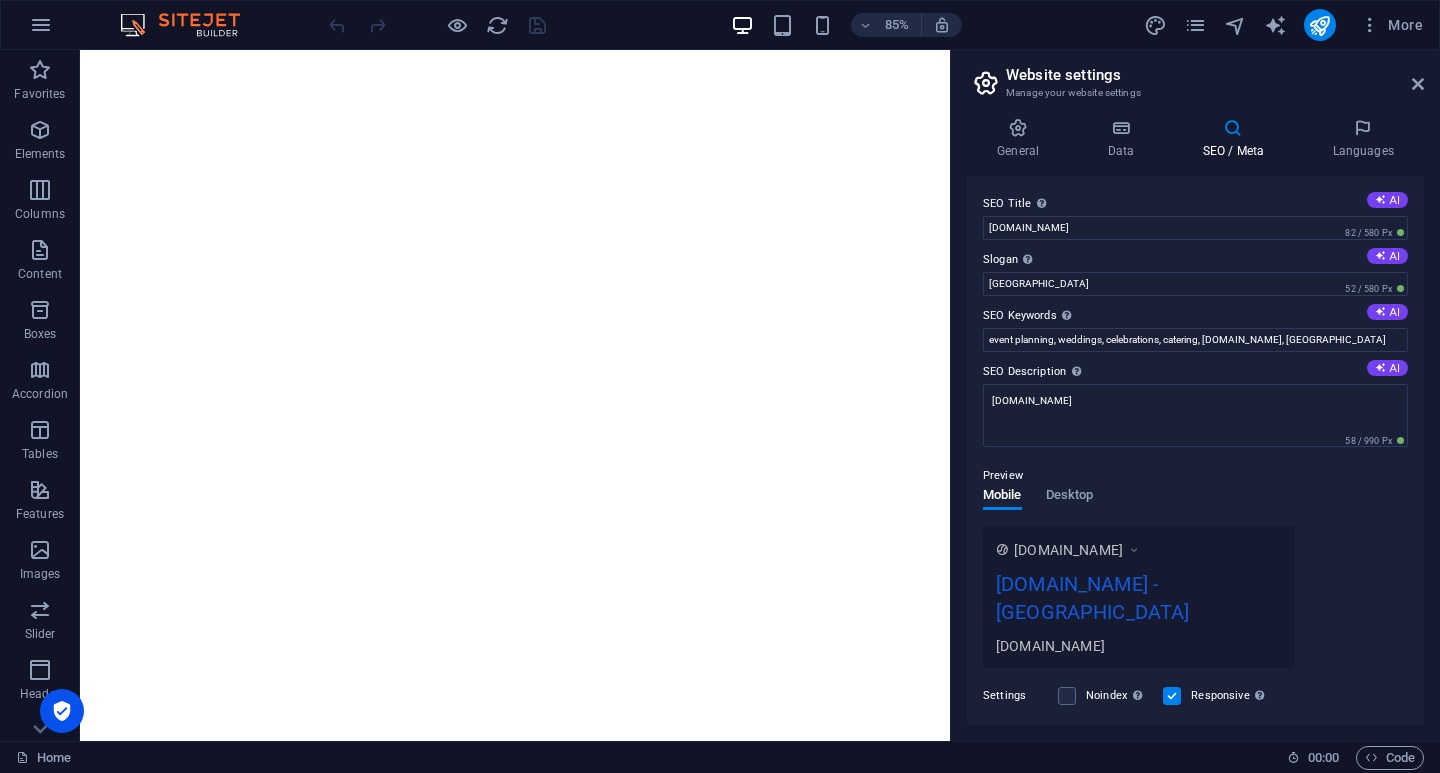 click on "www.example.com" at bounding box center (1068, 550) 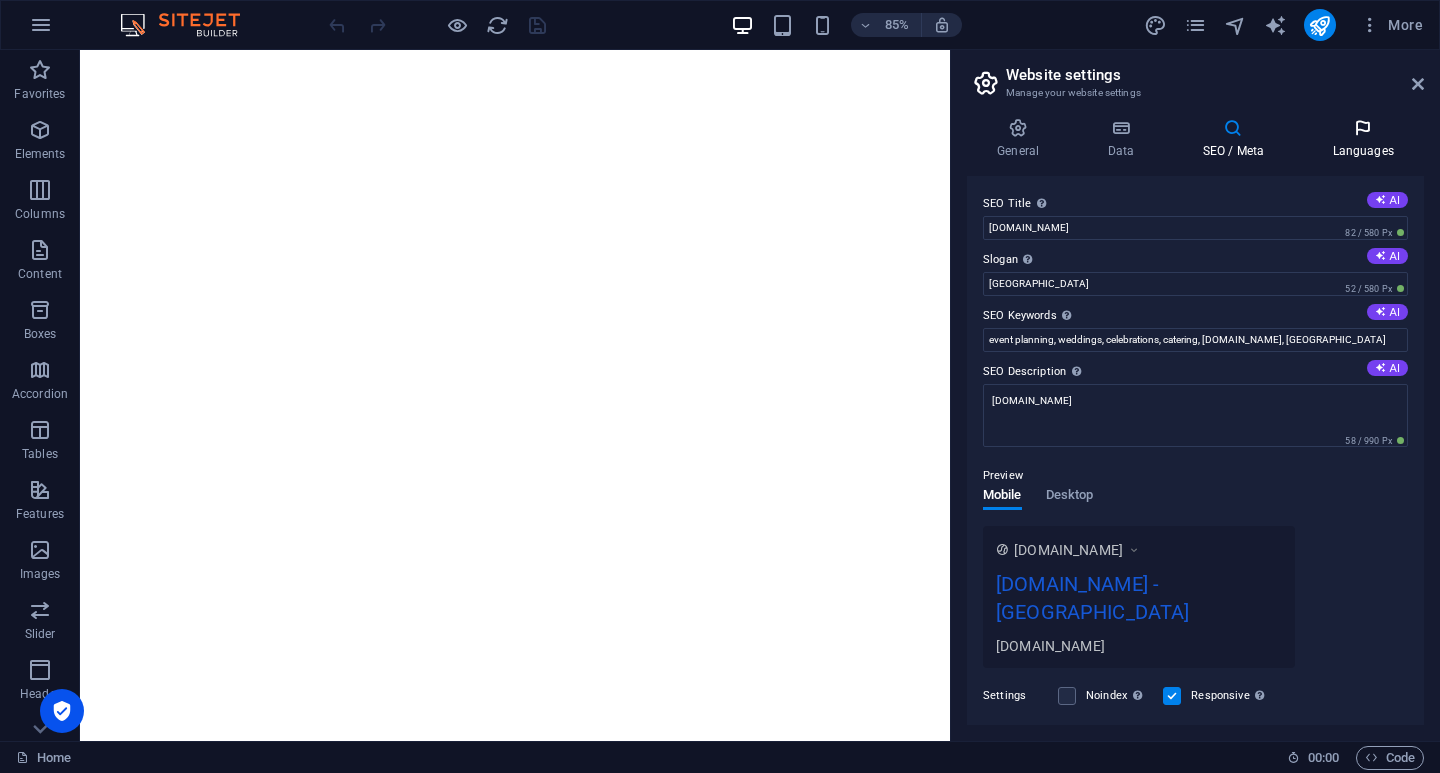 click at bounding box center [1363, 128] 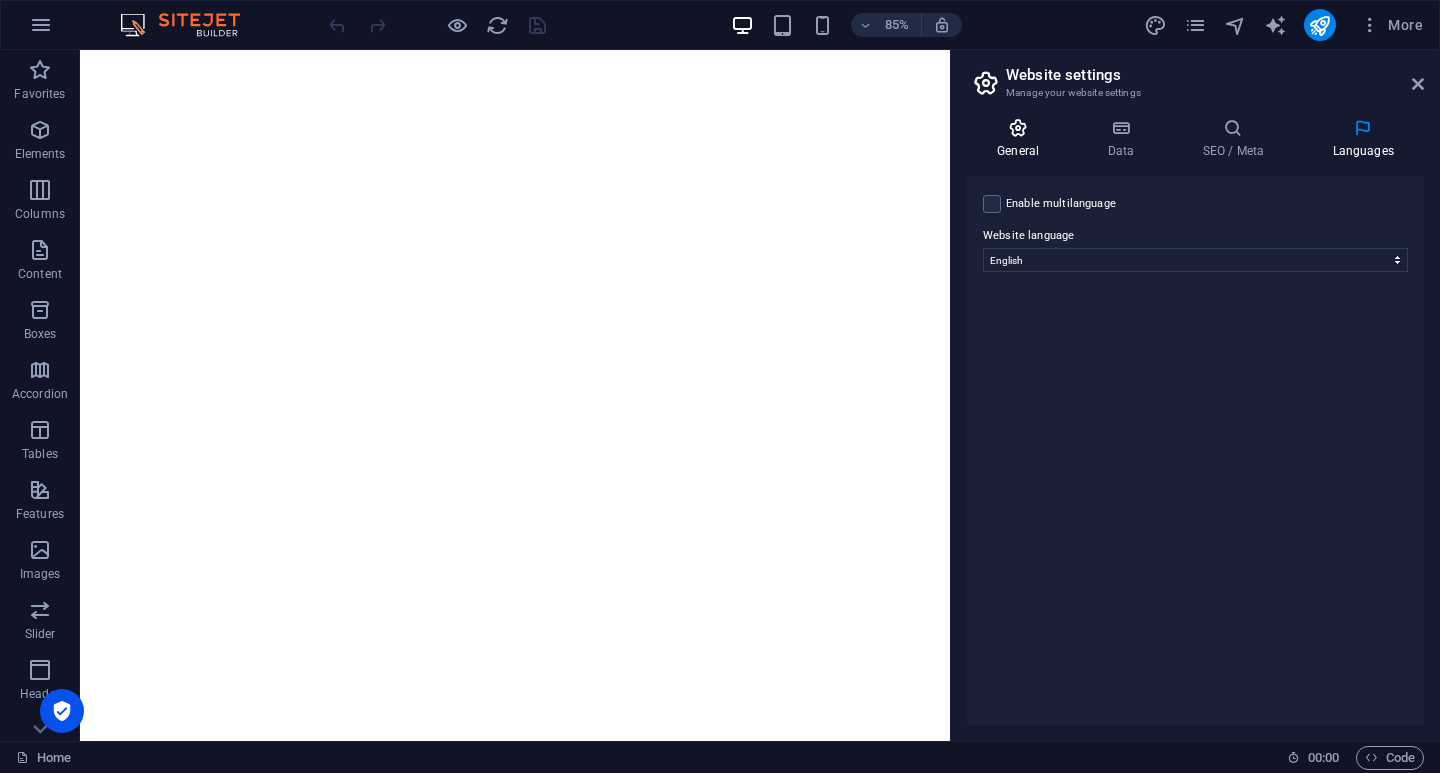 click on "General" at bounding box center (1022, 139) 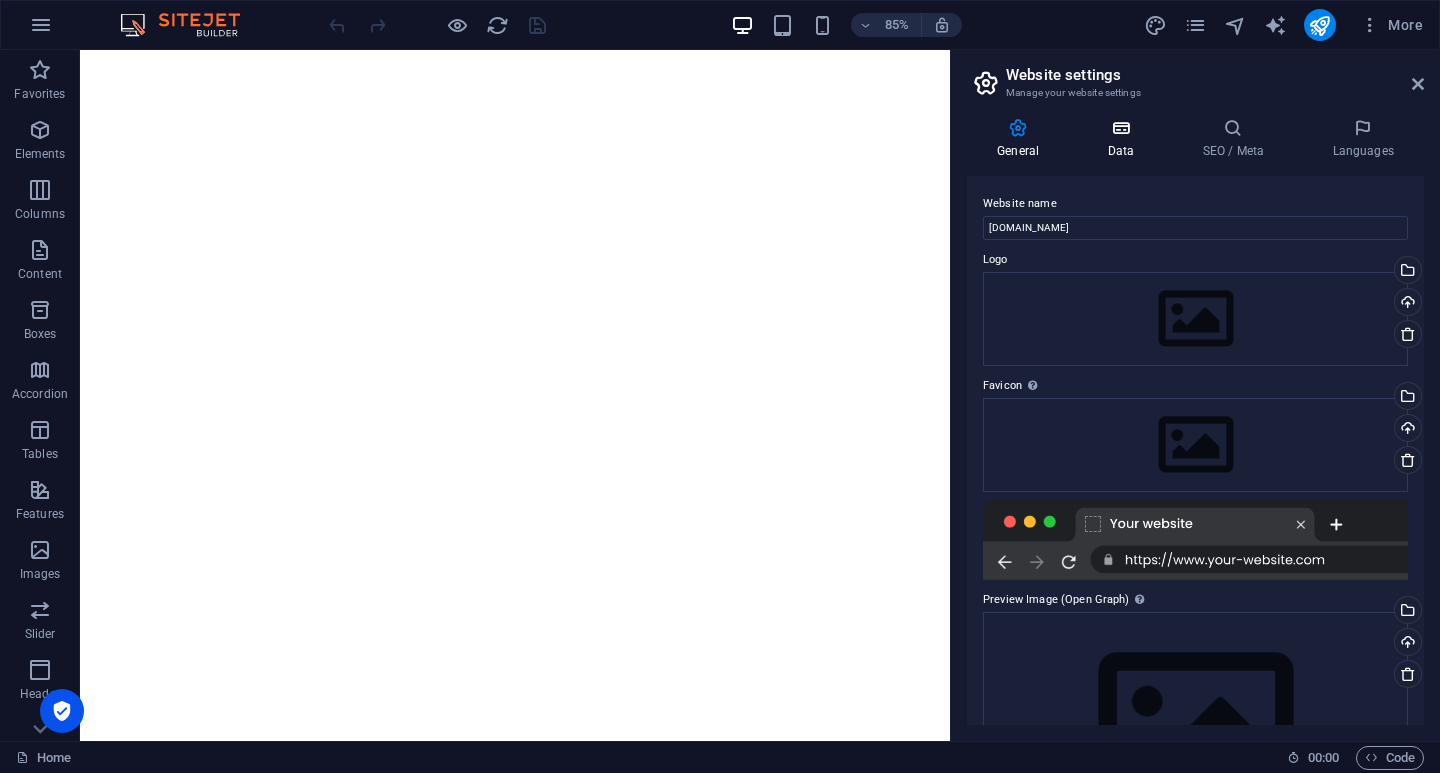 click on "Data" at bounding box center (1124, 139) 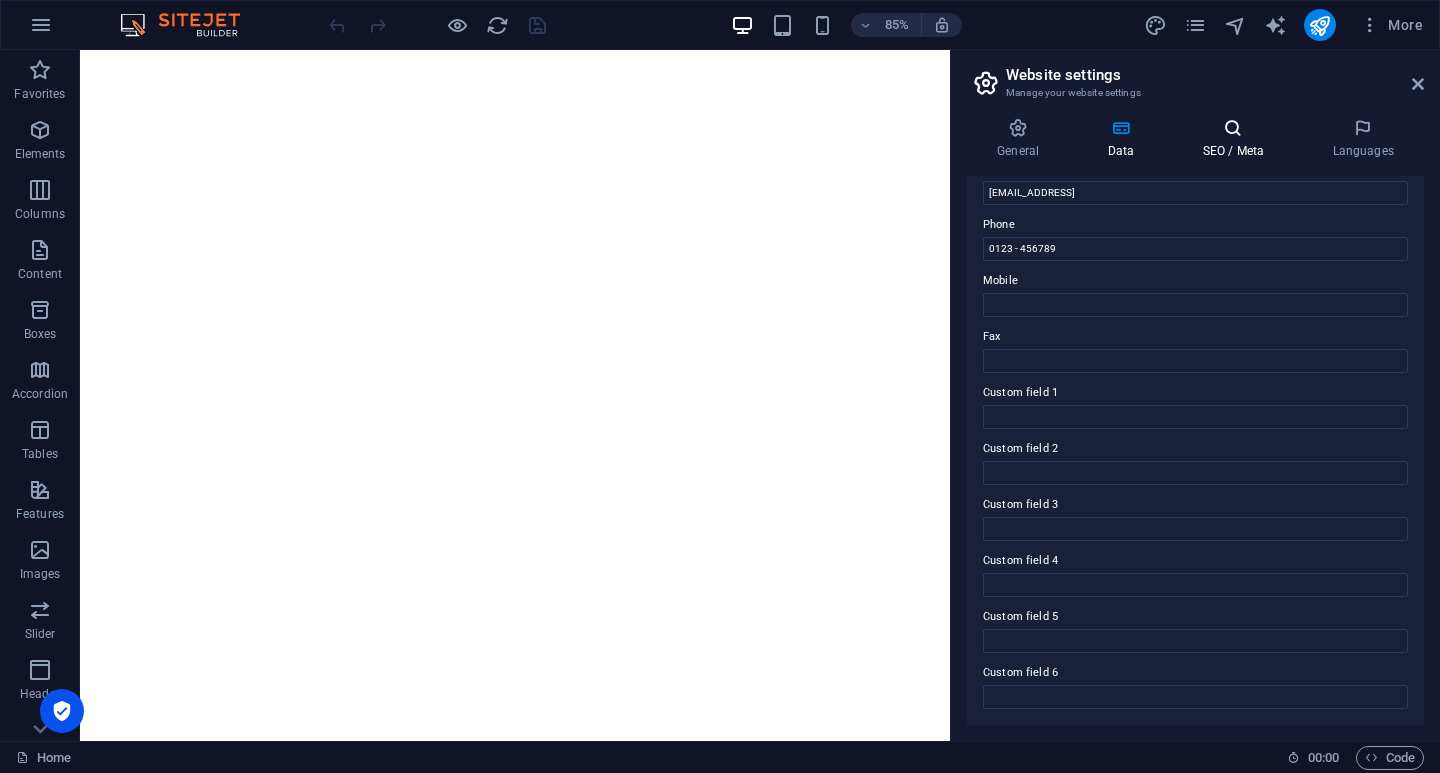 click on "SEO / Meta" at bounding box center [1237, 139] 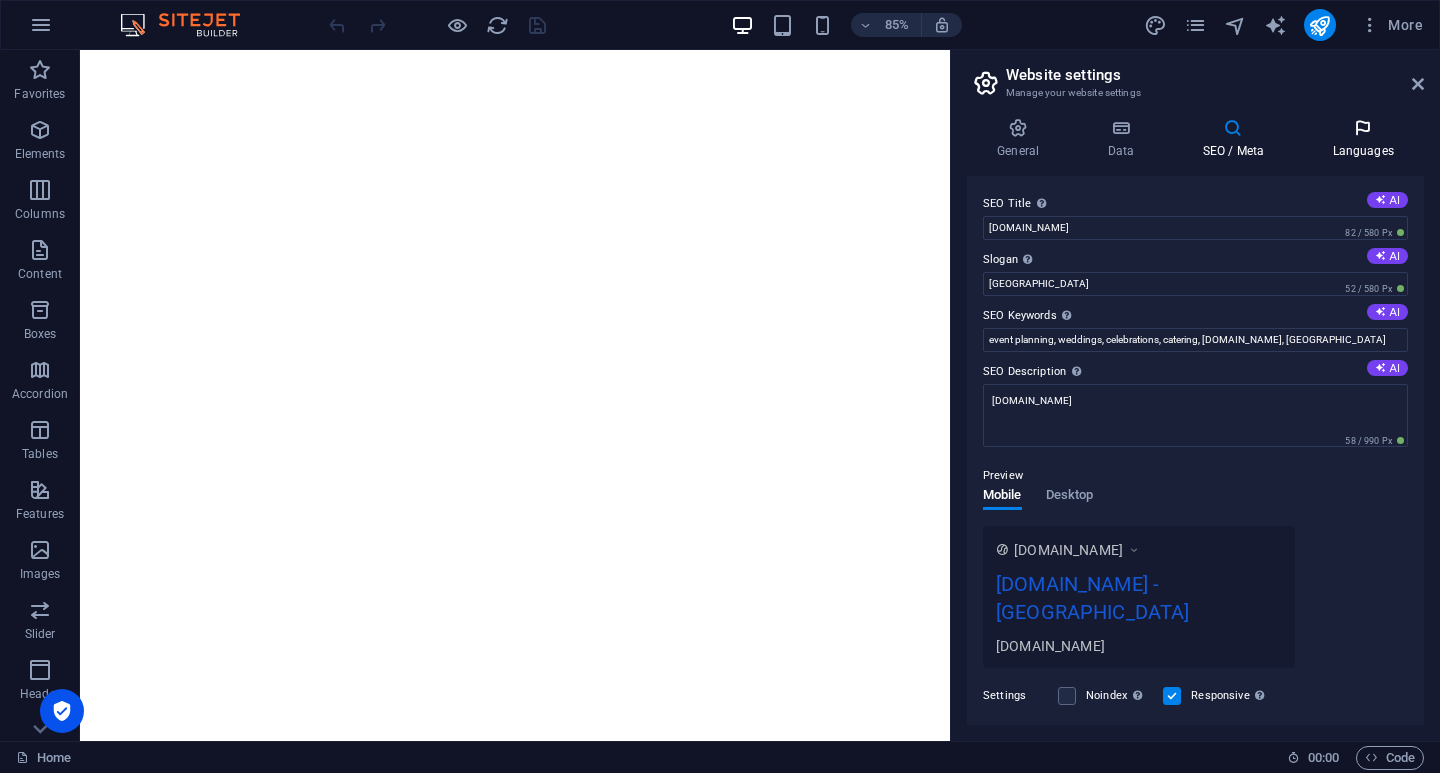 click at bounding box center (1363, 128) 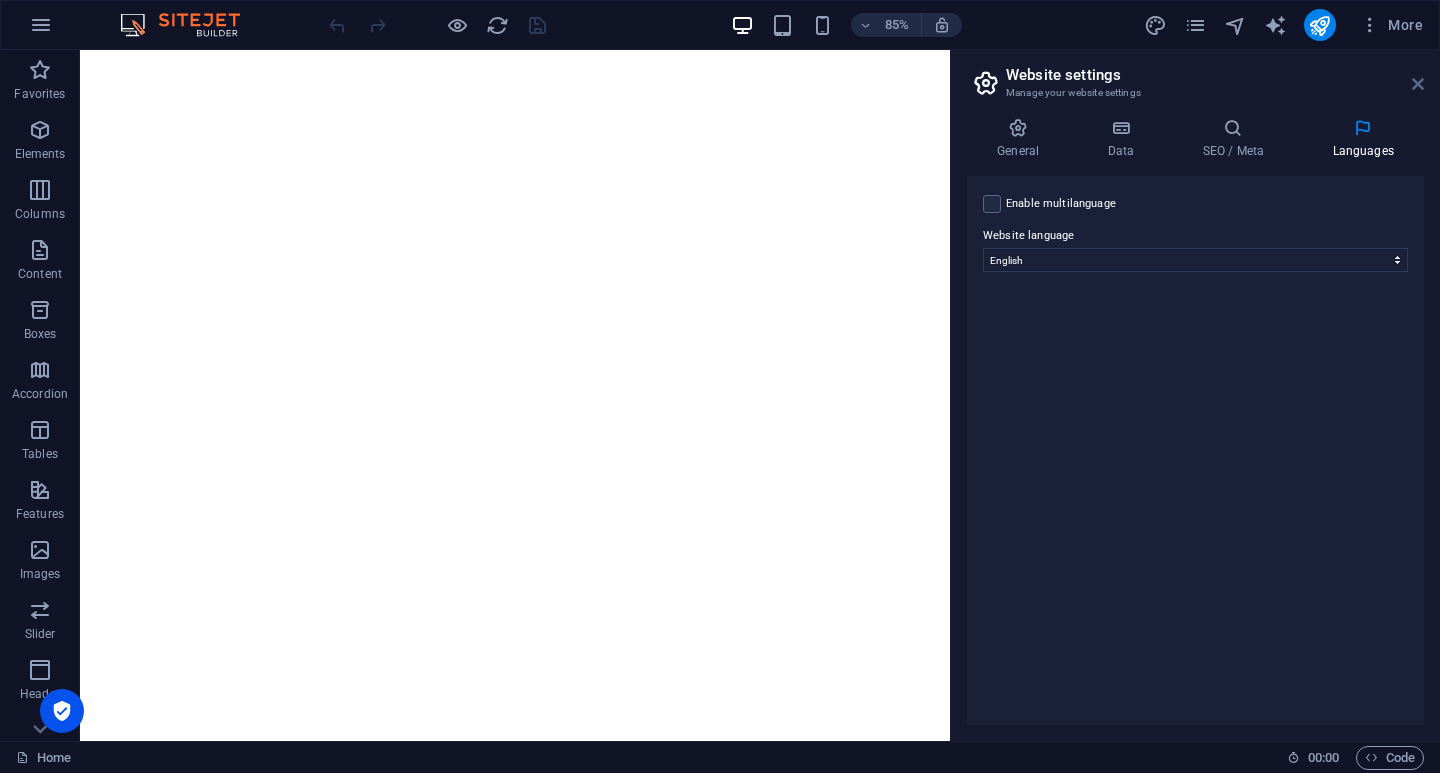 click at bounding box center (1418, 84) 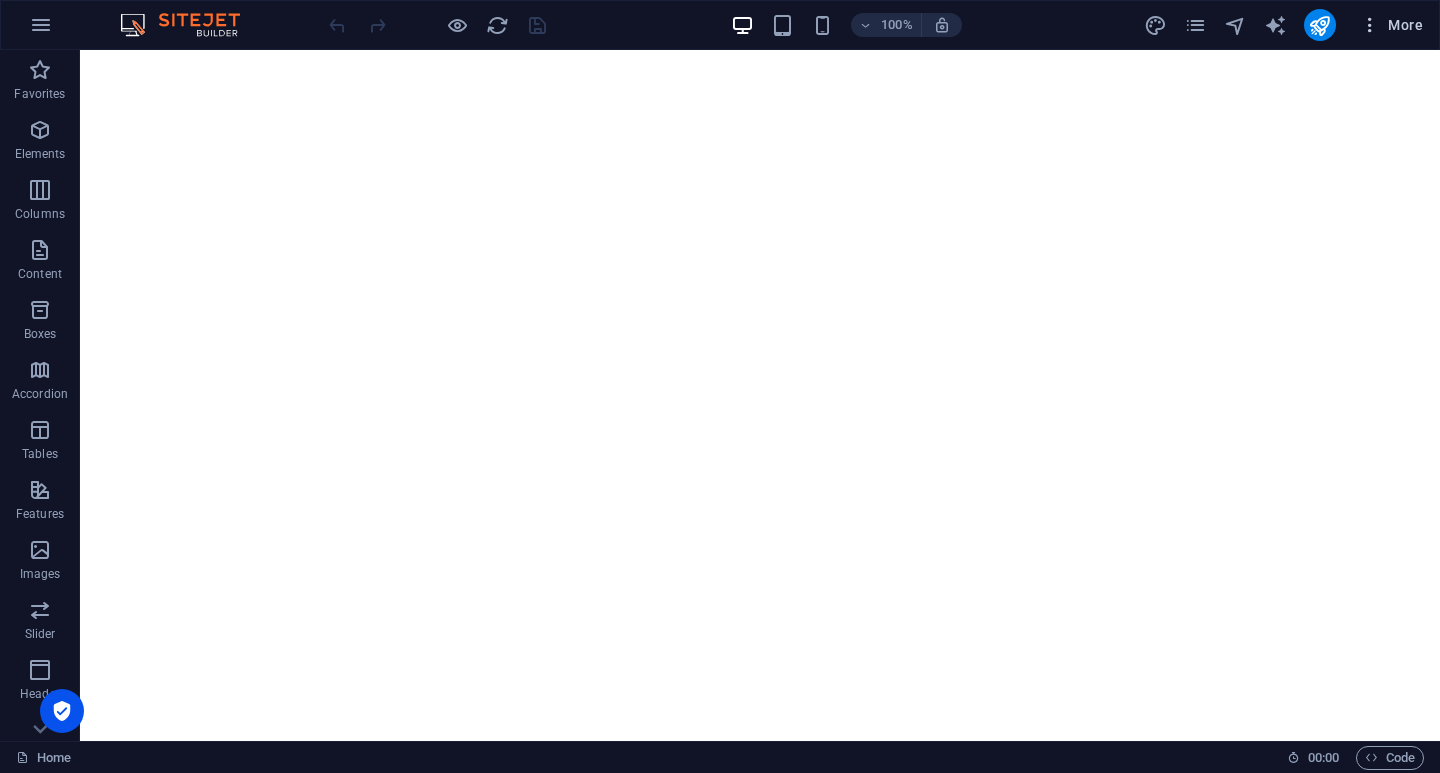 click on "More" at bounding box center [1391, 25] 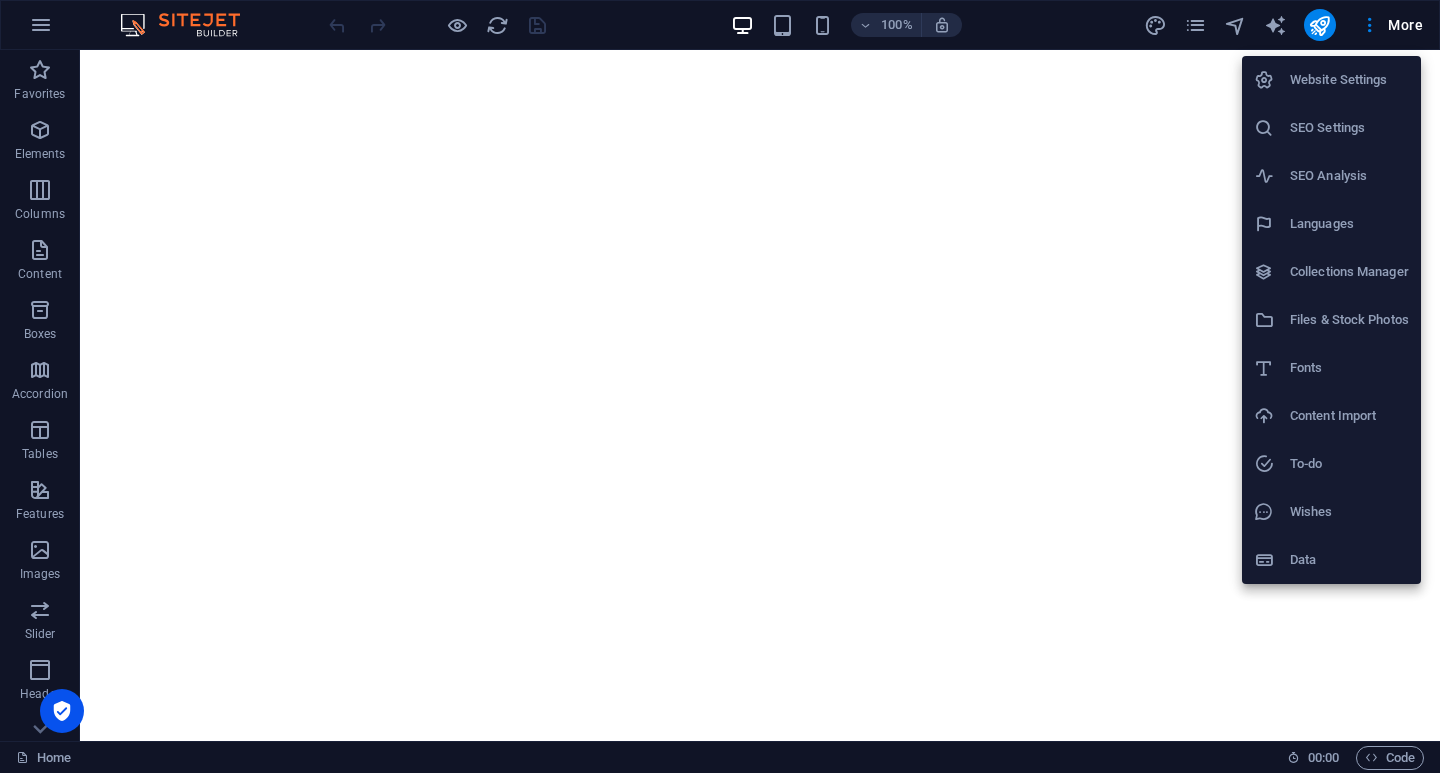 click on "SEO Analysis" at bounding box center [1349, 176] 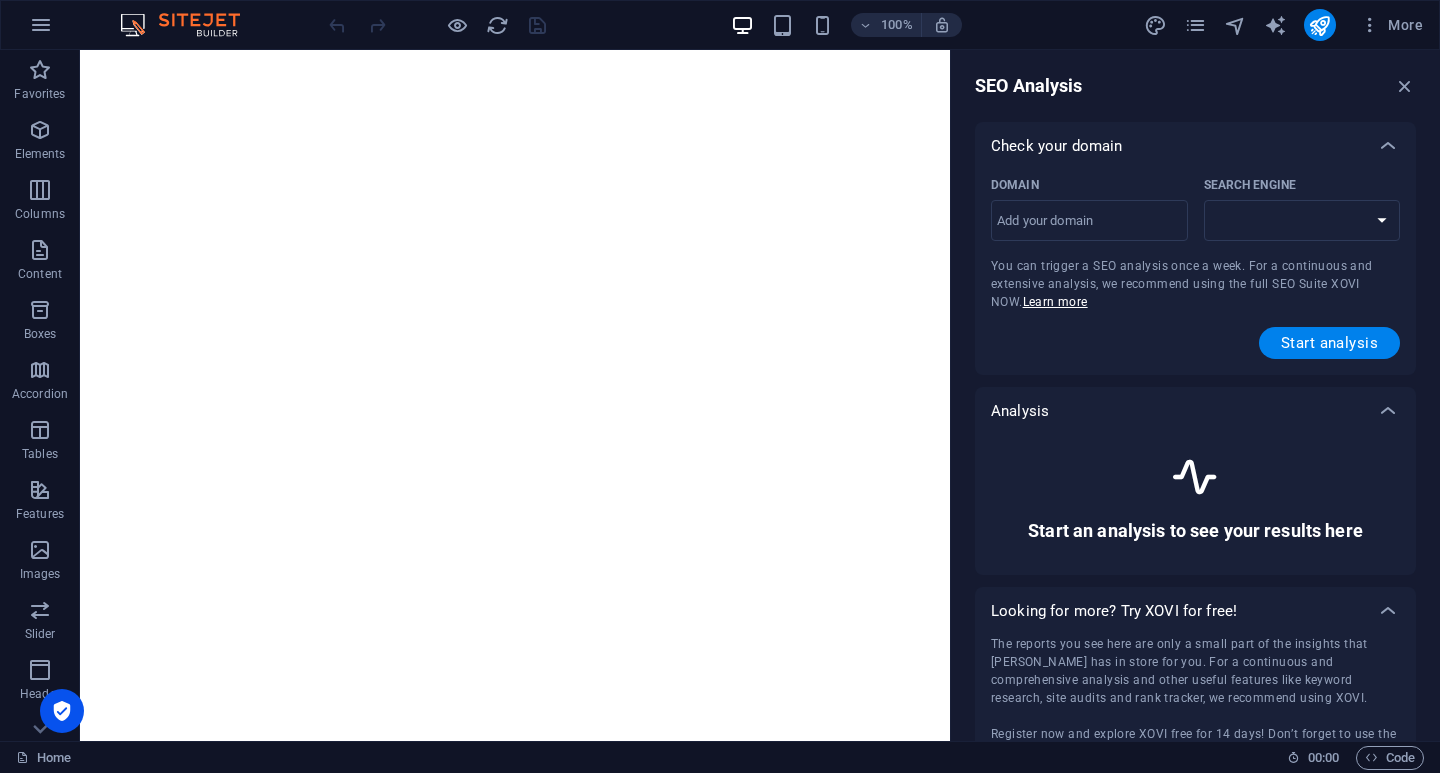 select on "google.com" 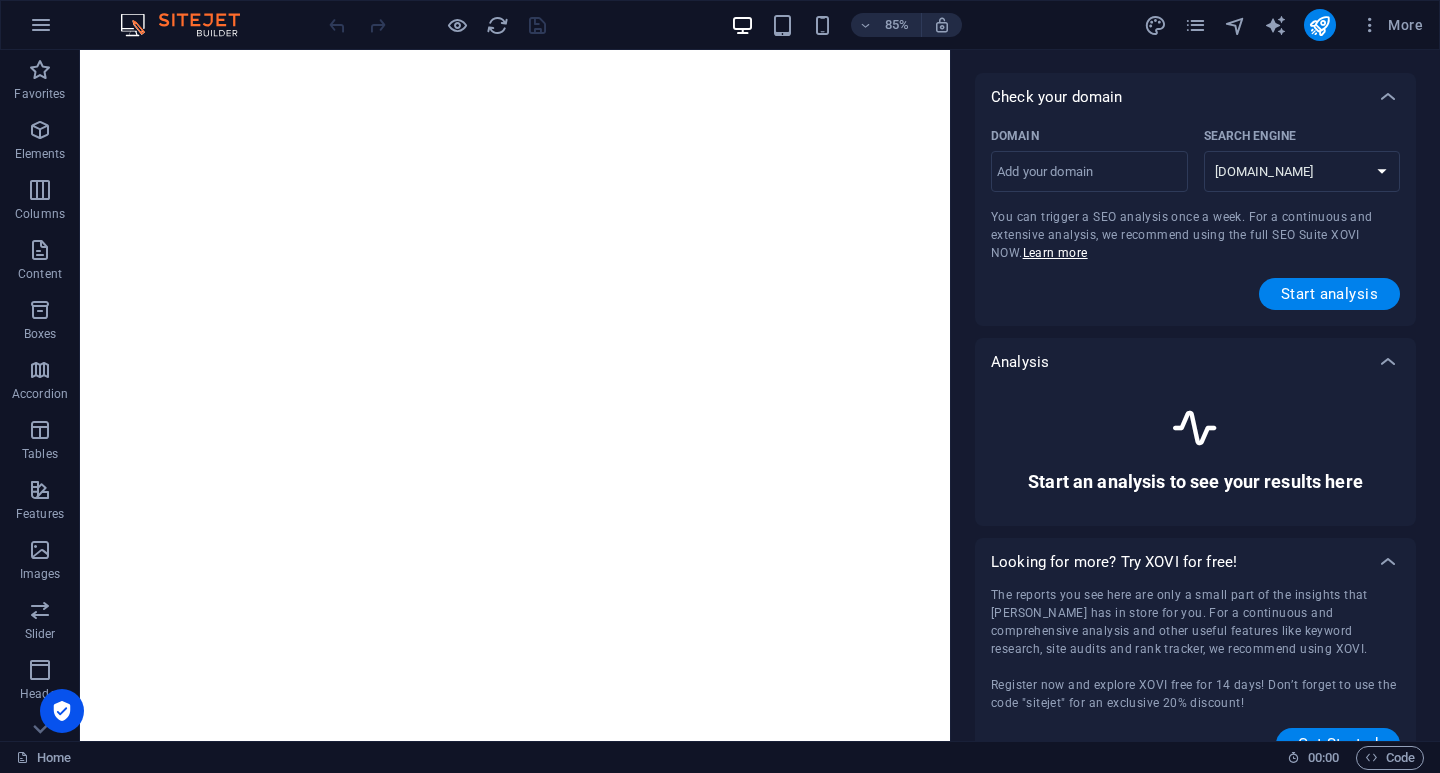 scroll, scrollTop: 59, scrollLeft: 0, axis: vertical 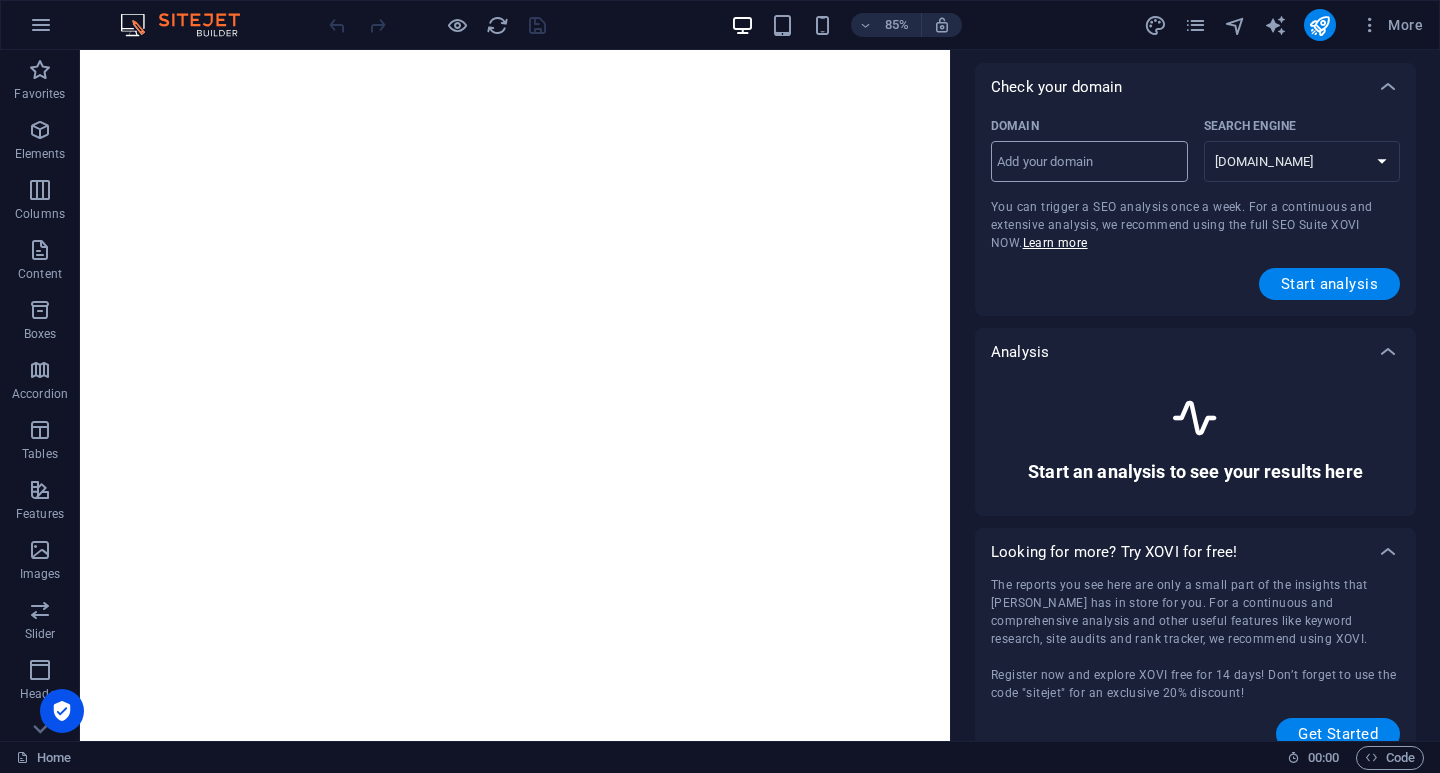 click on "Domain ​" at bounding box center (1089, 162) 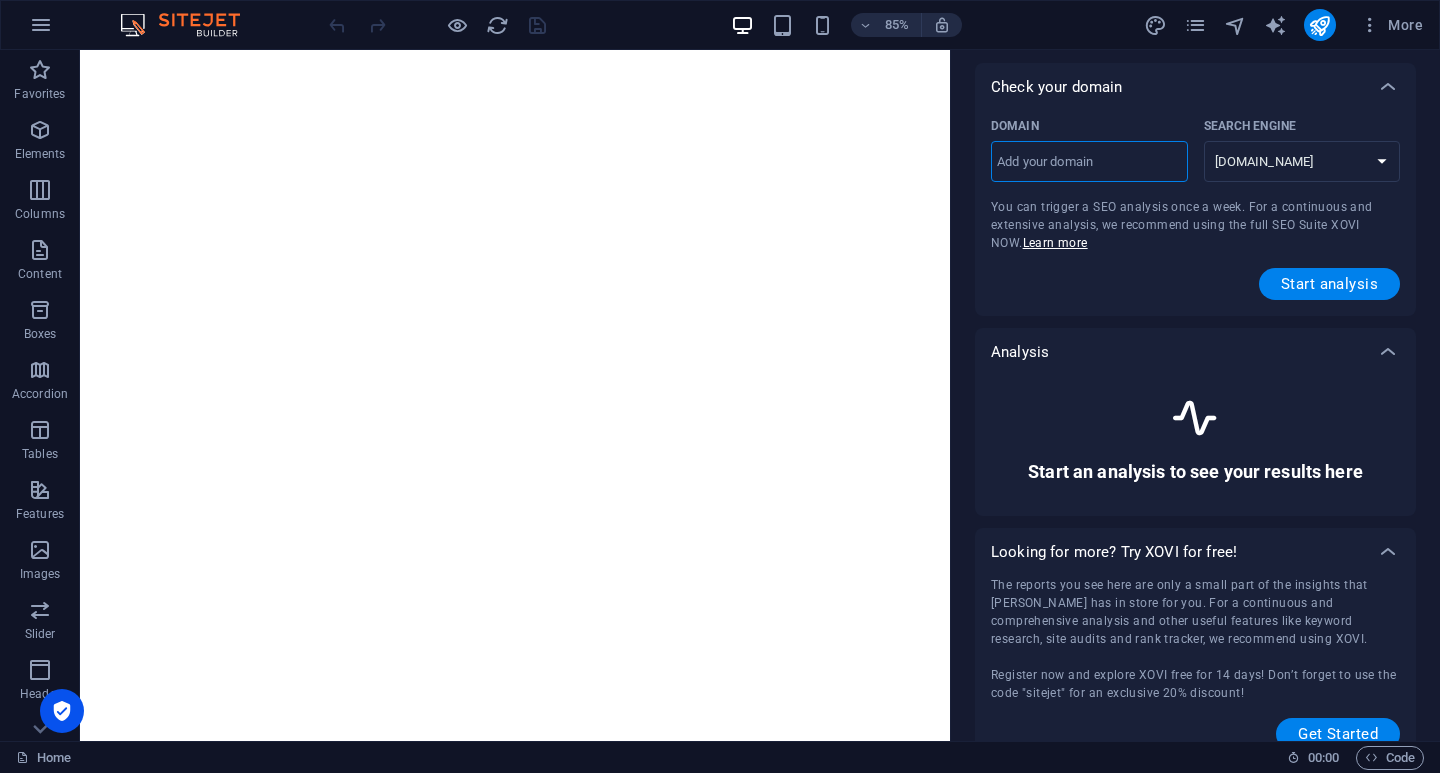 scroll, scrollTop: 0, scrollLeft: 0, axis: both 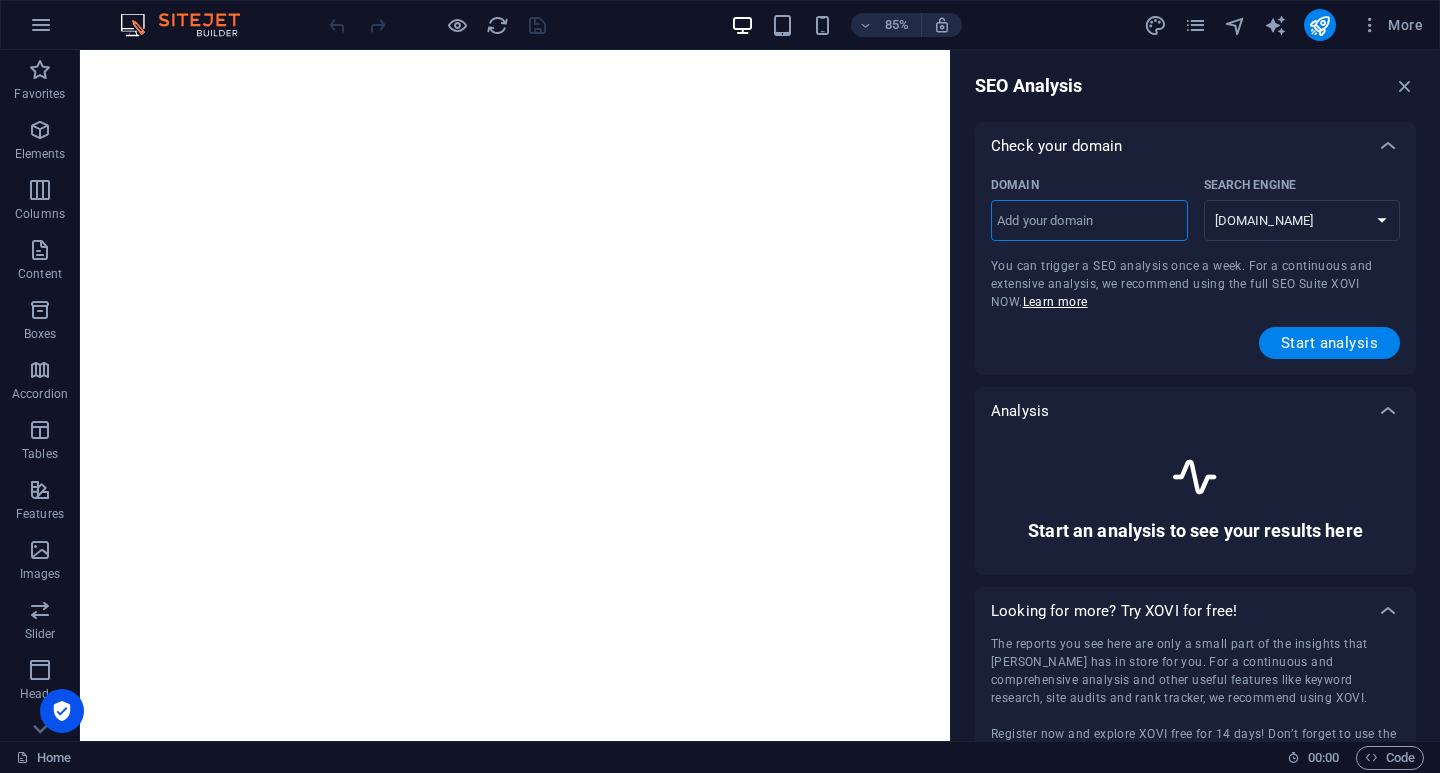 click on "Check your domain" at bounding box center (1177, 146) 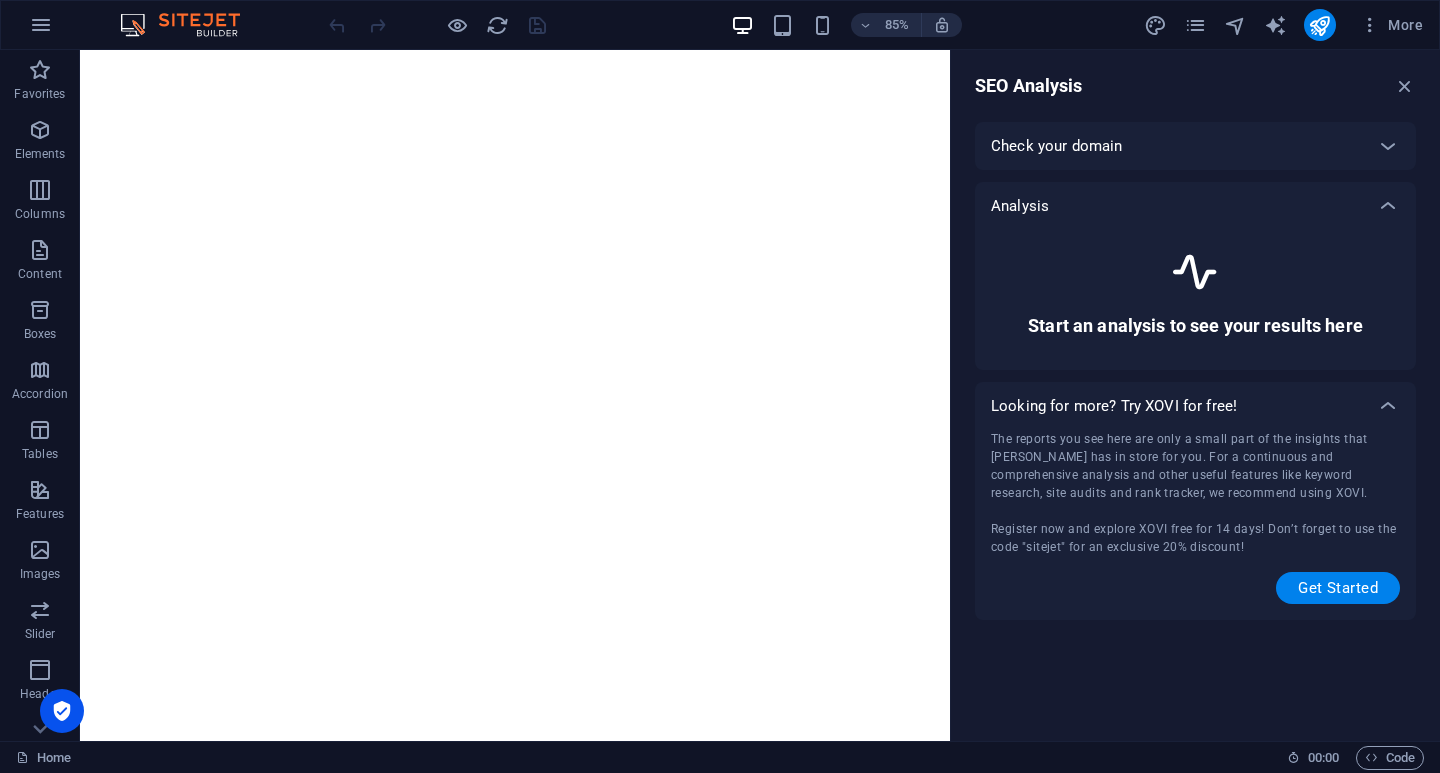 click on "Check your domain" at bounding box center [1177, 146] 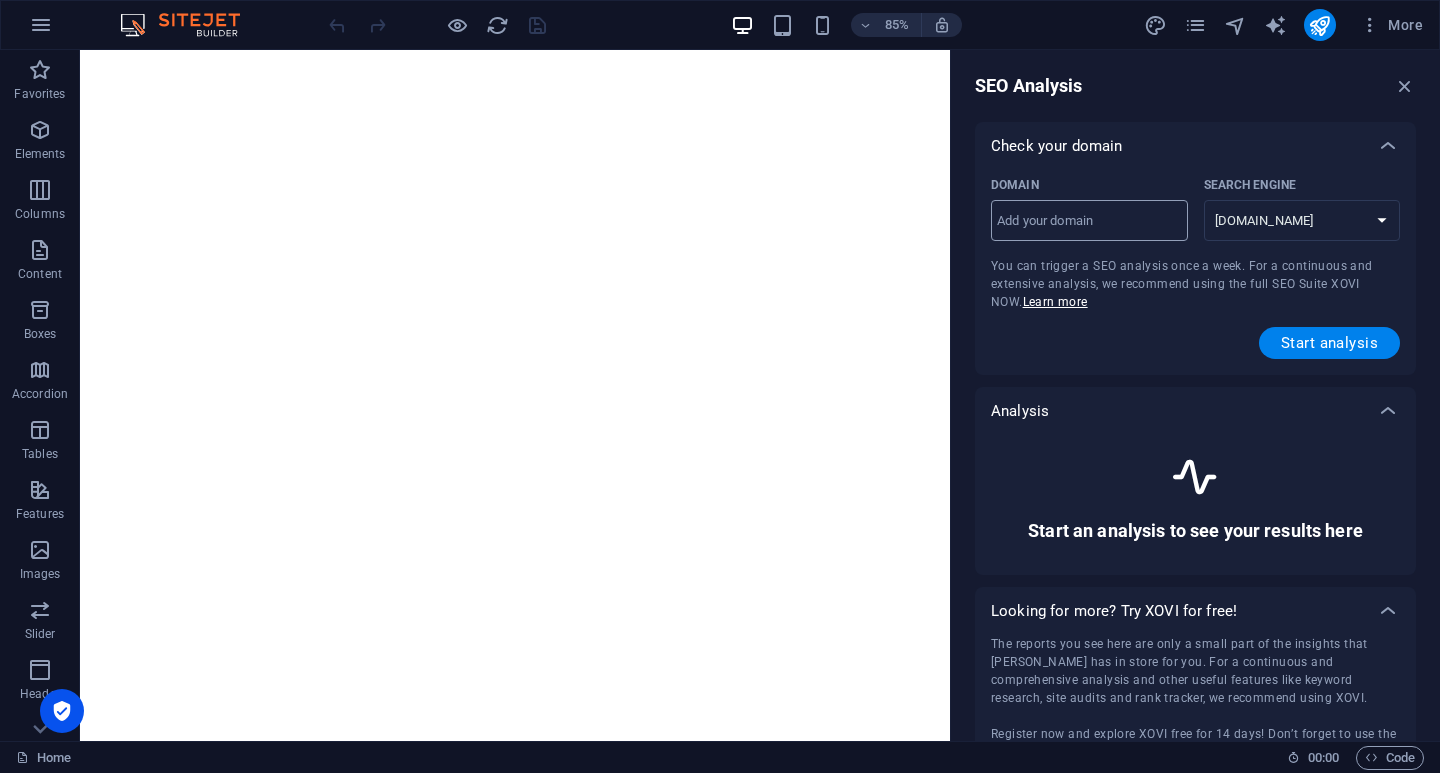 click on "Domain ​" at bounding box center [1089, 221] 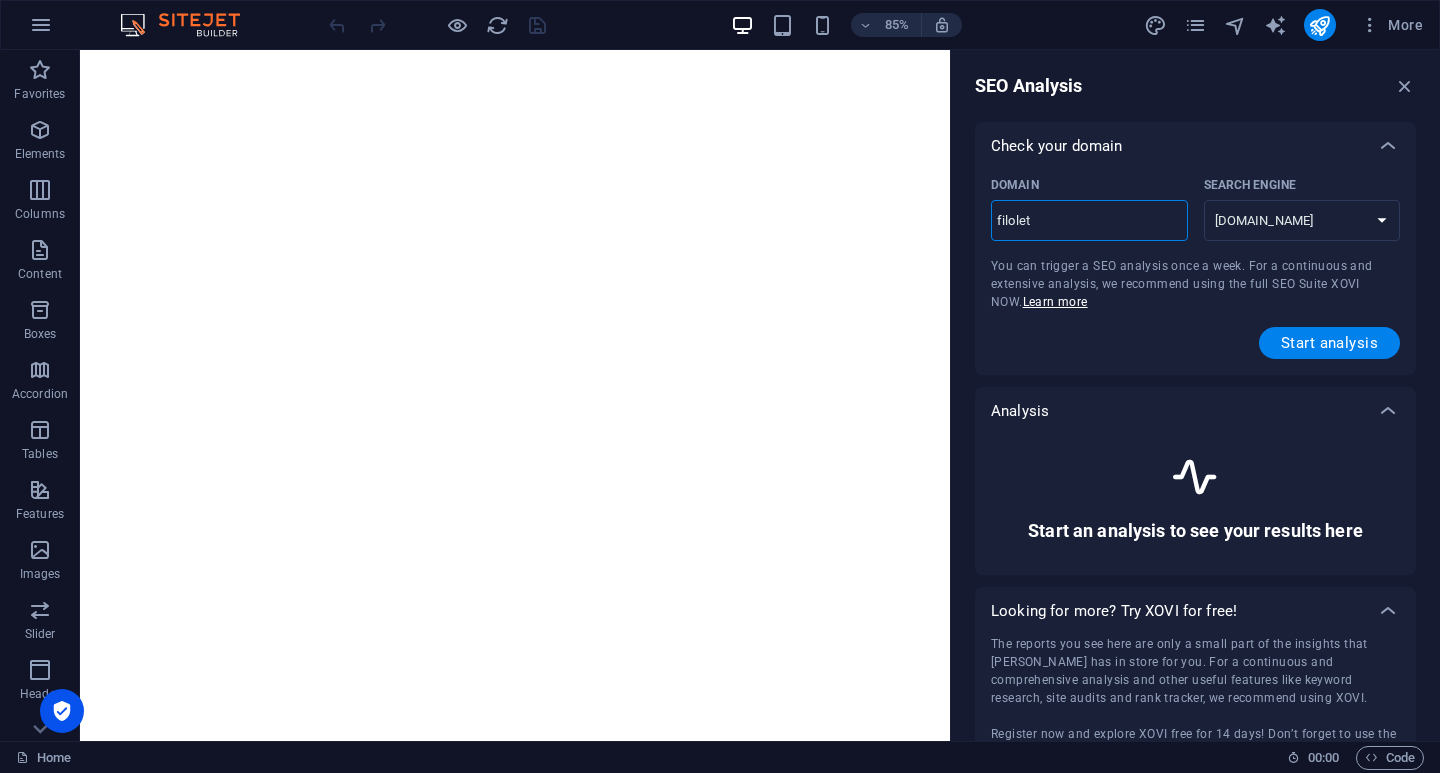 type on "[DOMAIN_NAME]" 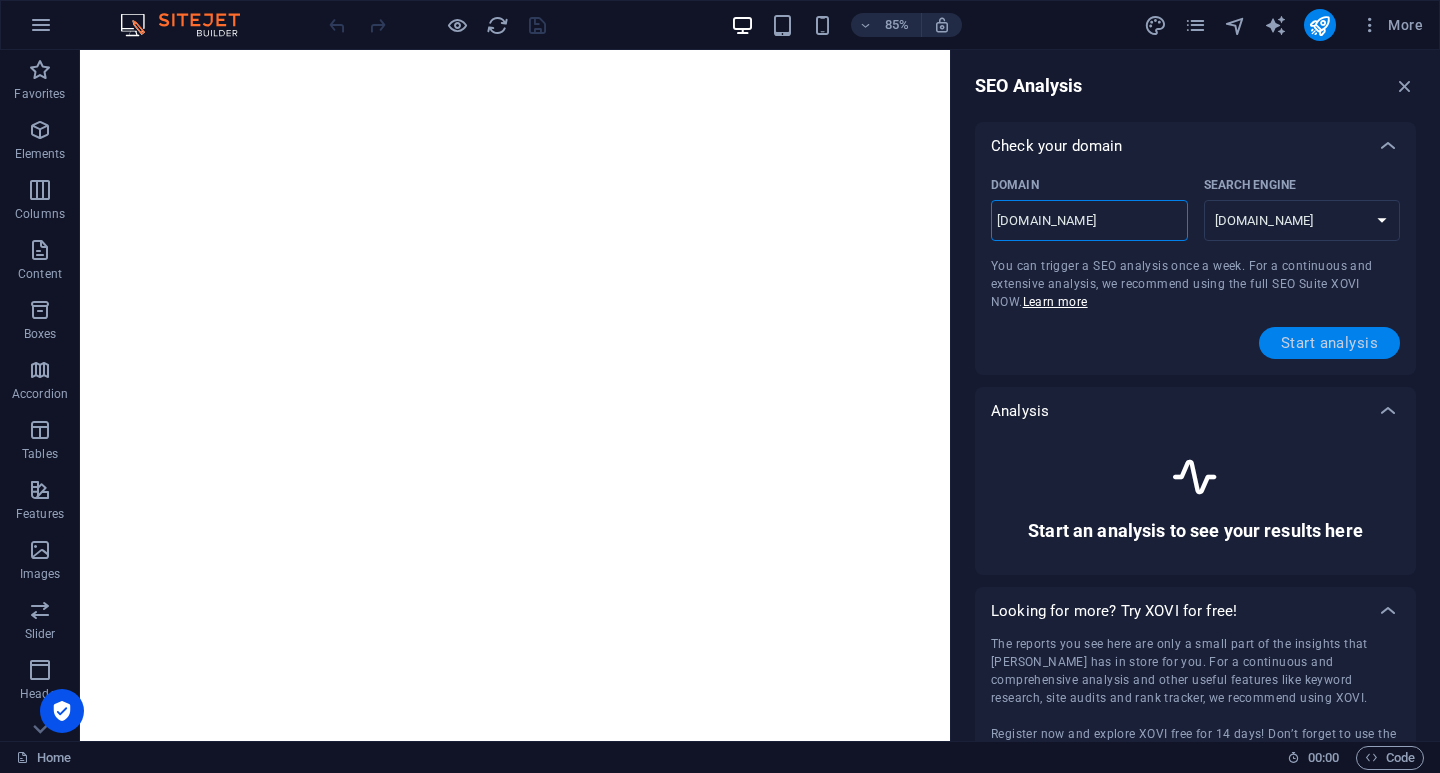 click on "Start analysis" at bounding box center (1329, 343) 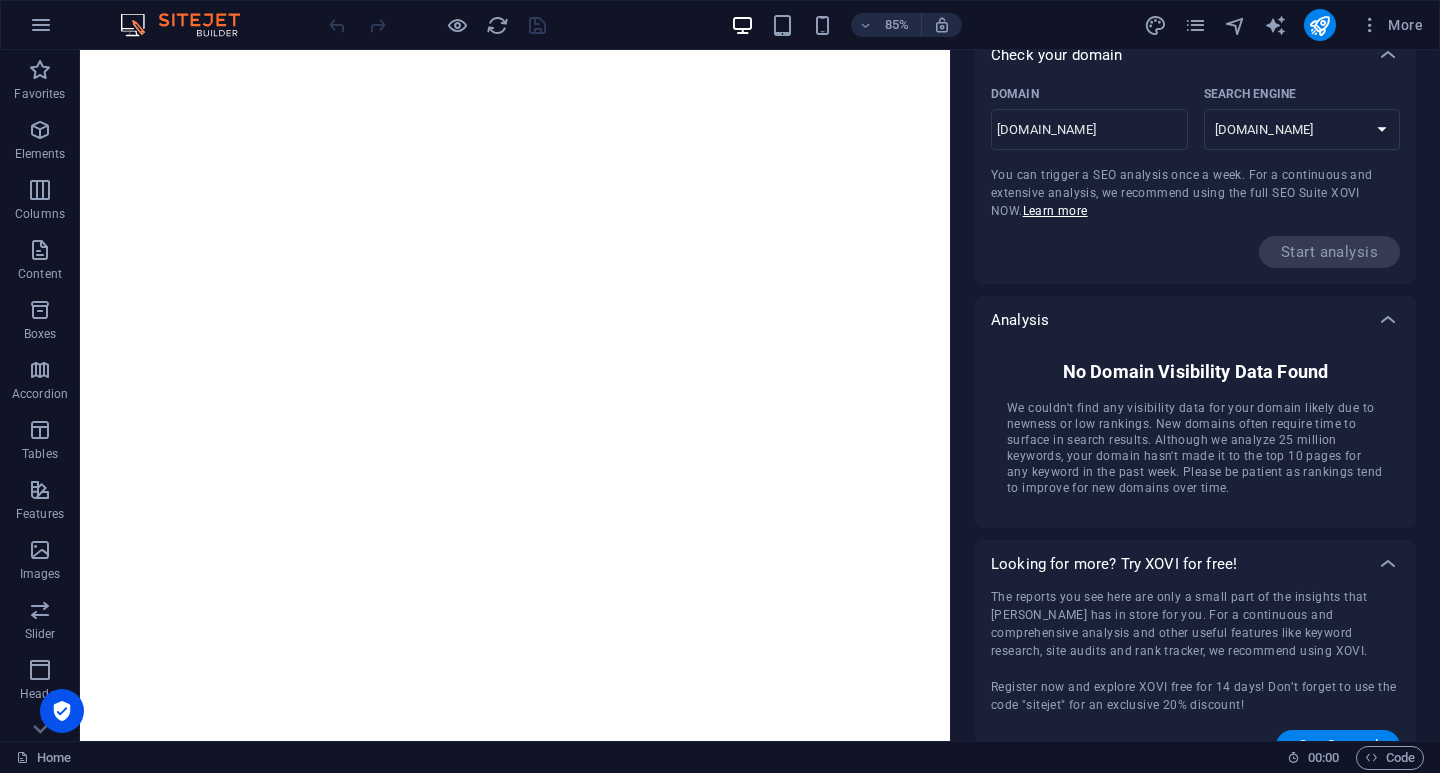 scroll, scrollTop: 0, scrollLeft: 0, axis: both 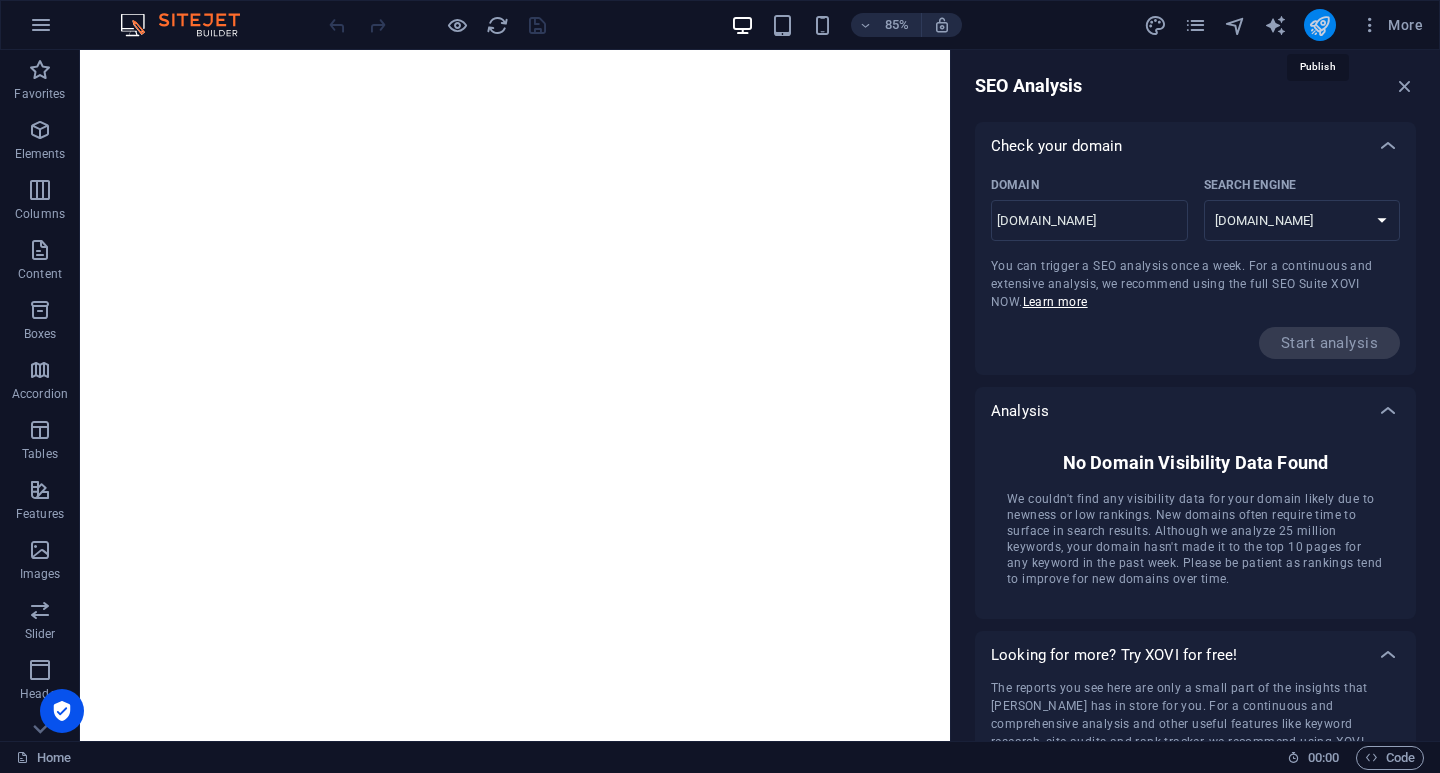 click at bounding box center [1319, 25] 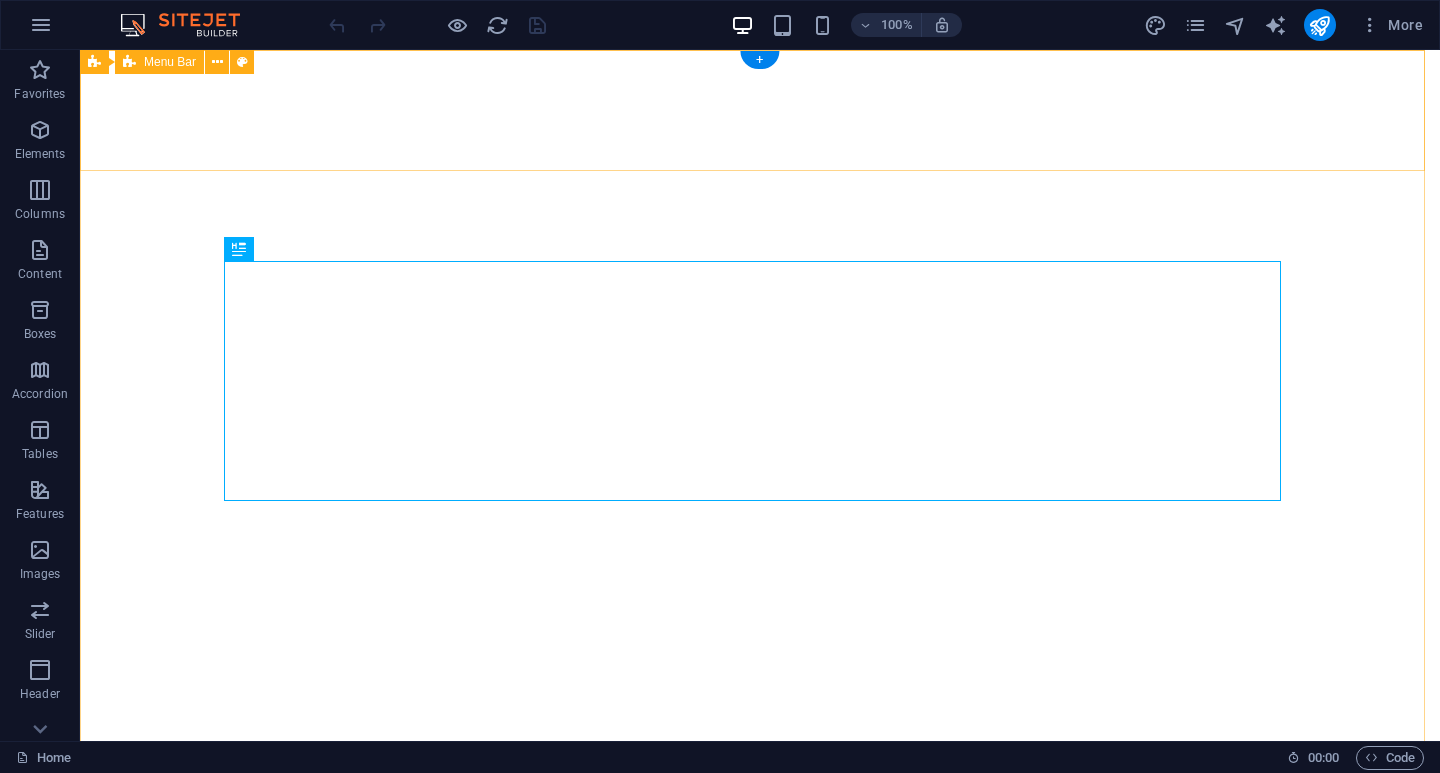 scroll, scrollTop: 0, scrollLeft: 0, axis: both 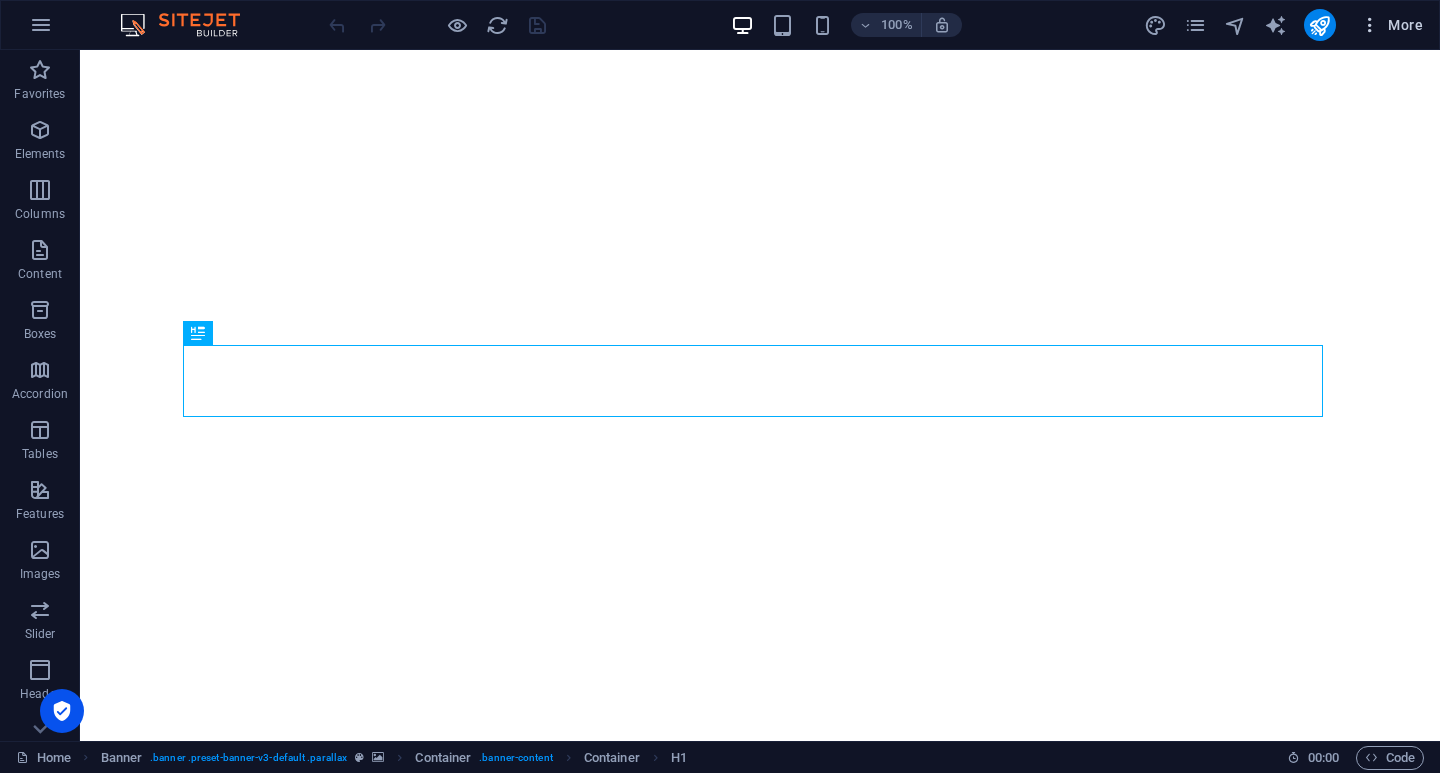 click on "More" at bounding box center [1391, 25] 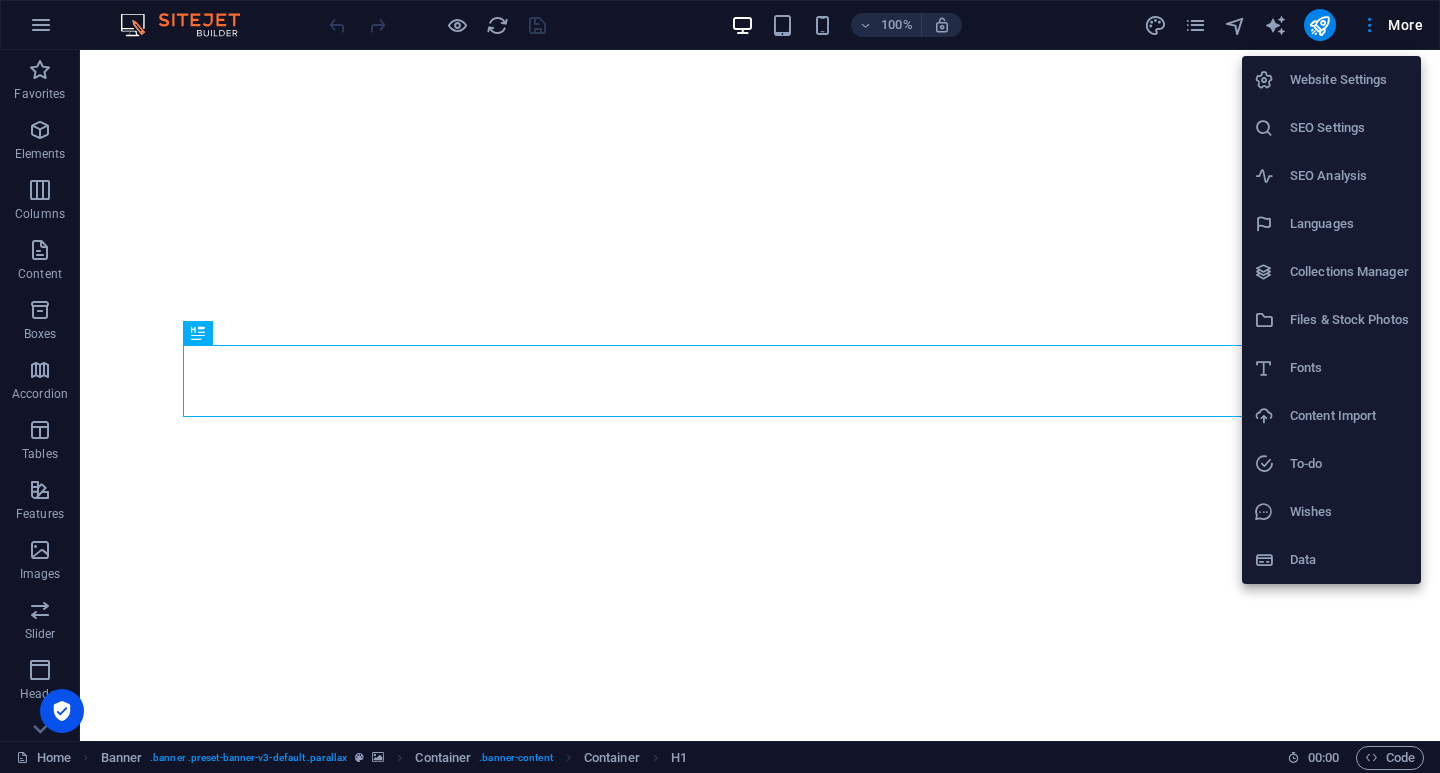 click on "Website Settings" at bounding box center [1349, 80] 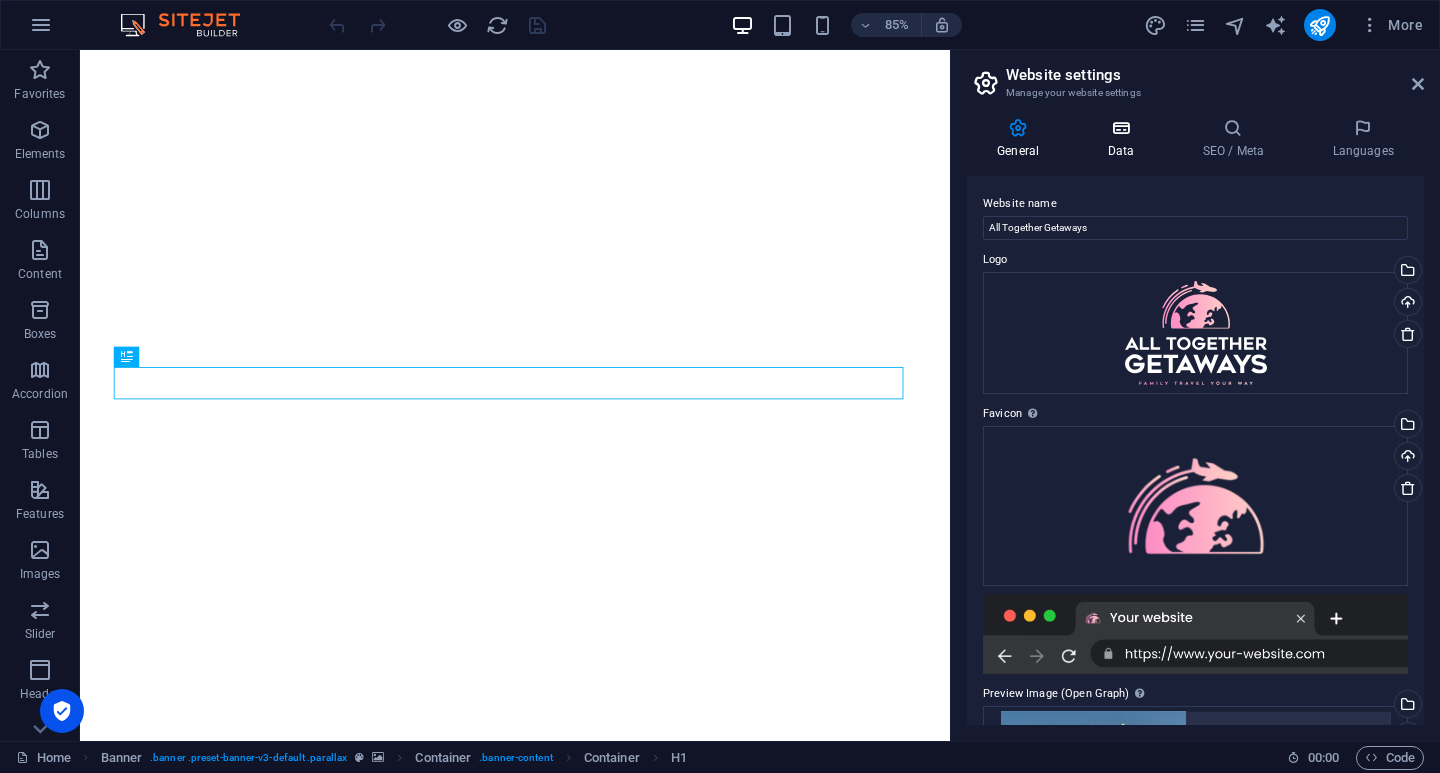 click on "Data" at bounding box center [1124, 139] 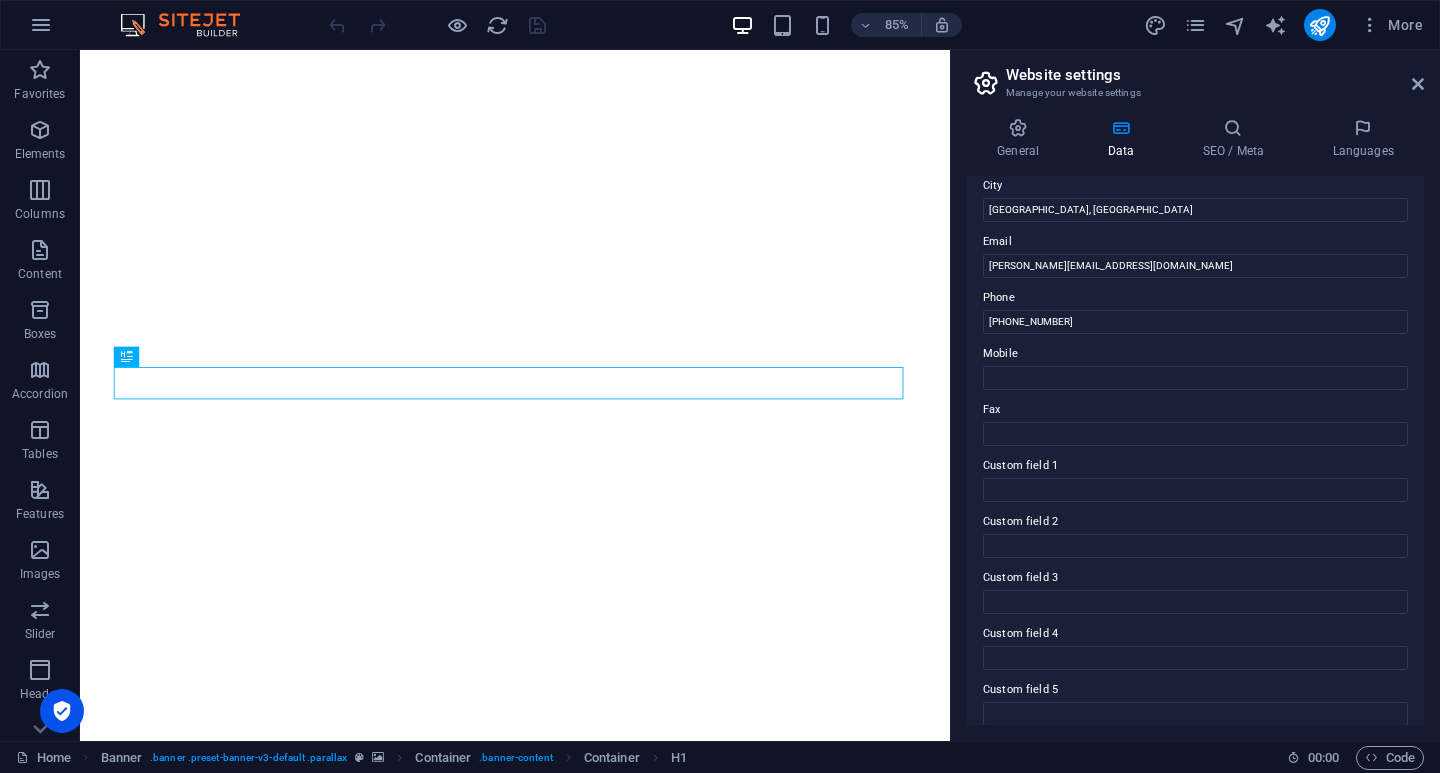 scroll, scrollTop: 412, scrollLeft: 0, axis: vertical 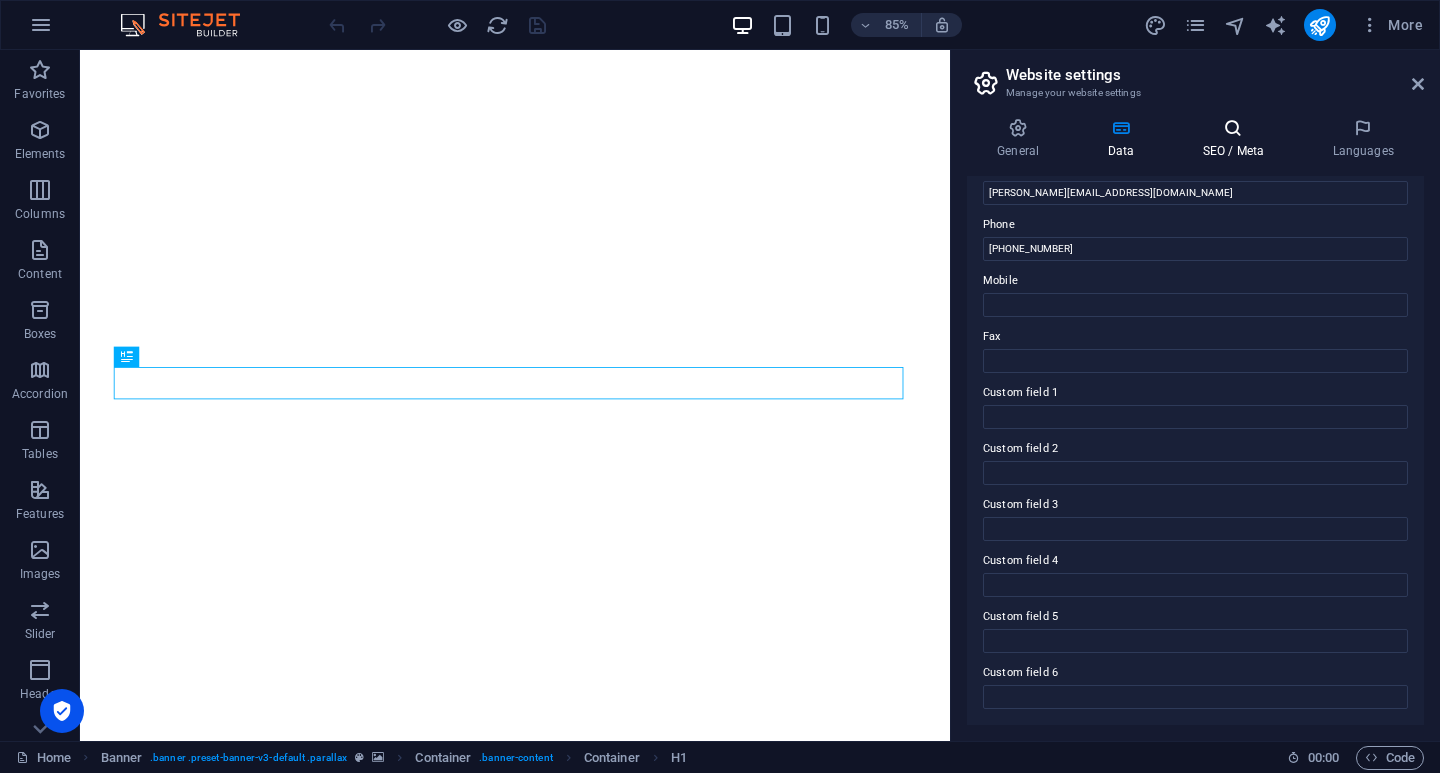 click on "SEO / Meta" at bounding box center (1237, 139) 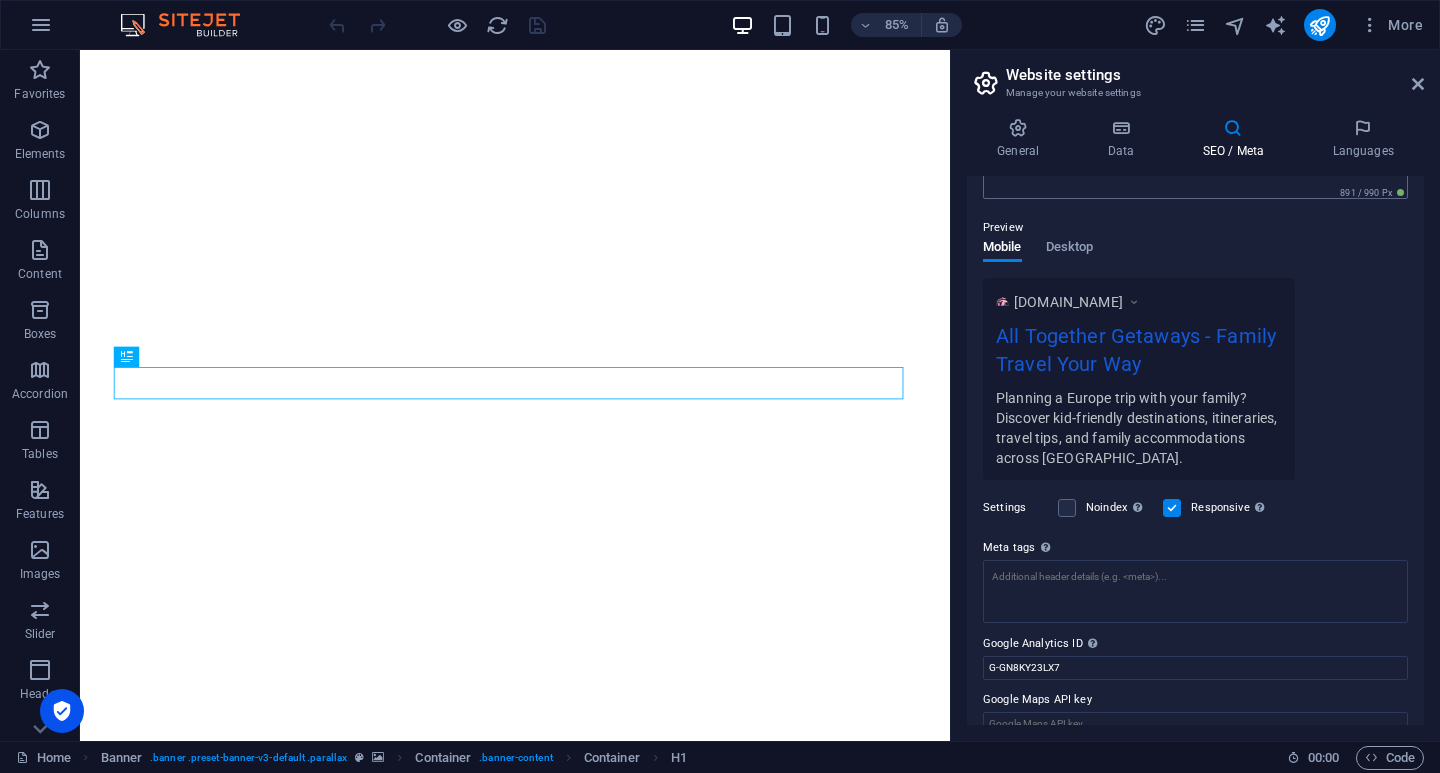 scroll, scrollTop: 275, scrollLeft: 0, axis: vertical 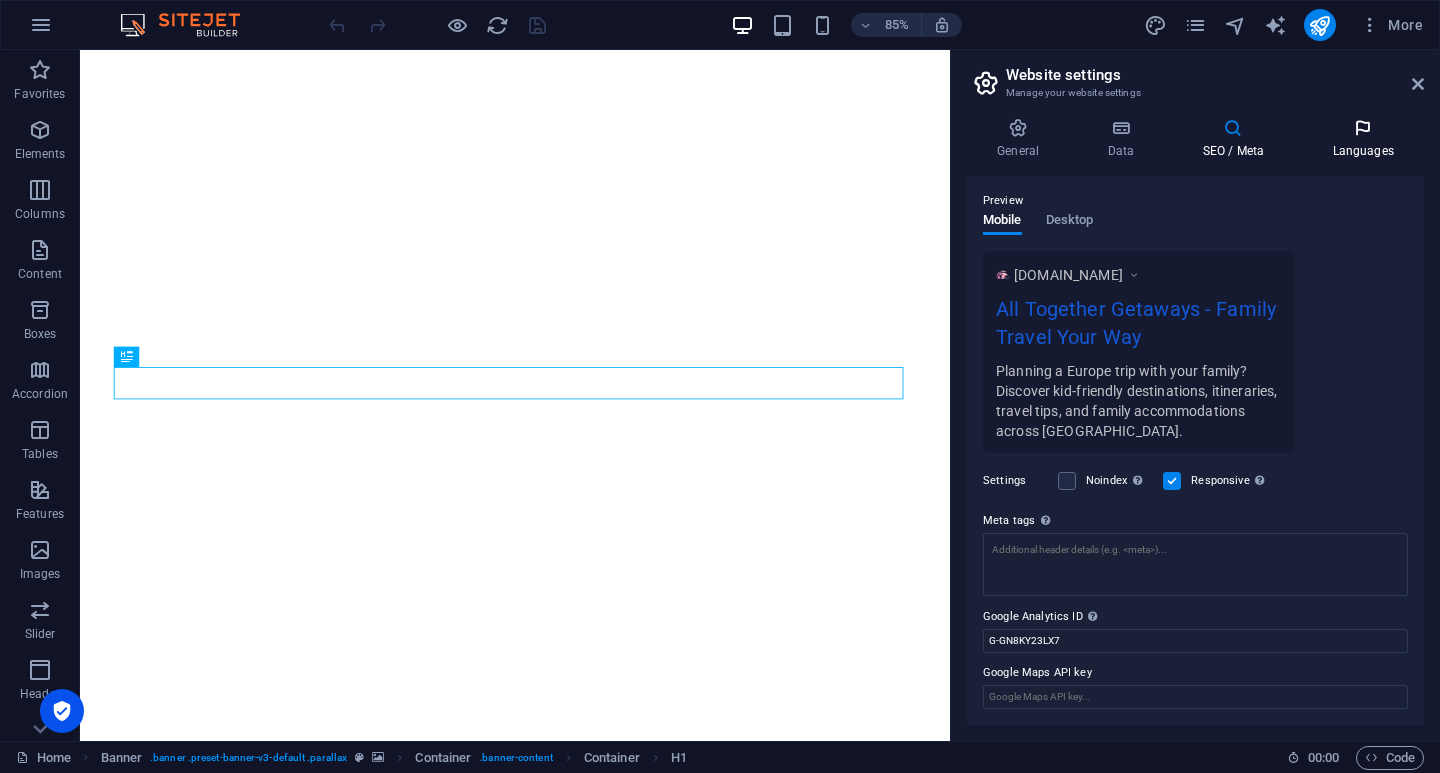 click on "Languages" at bounding box center (1363, 139) 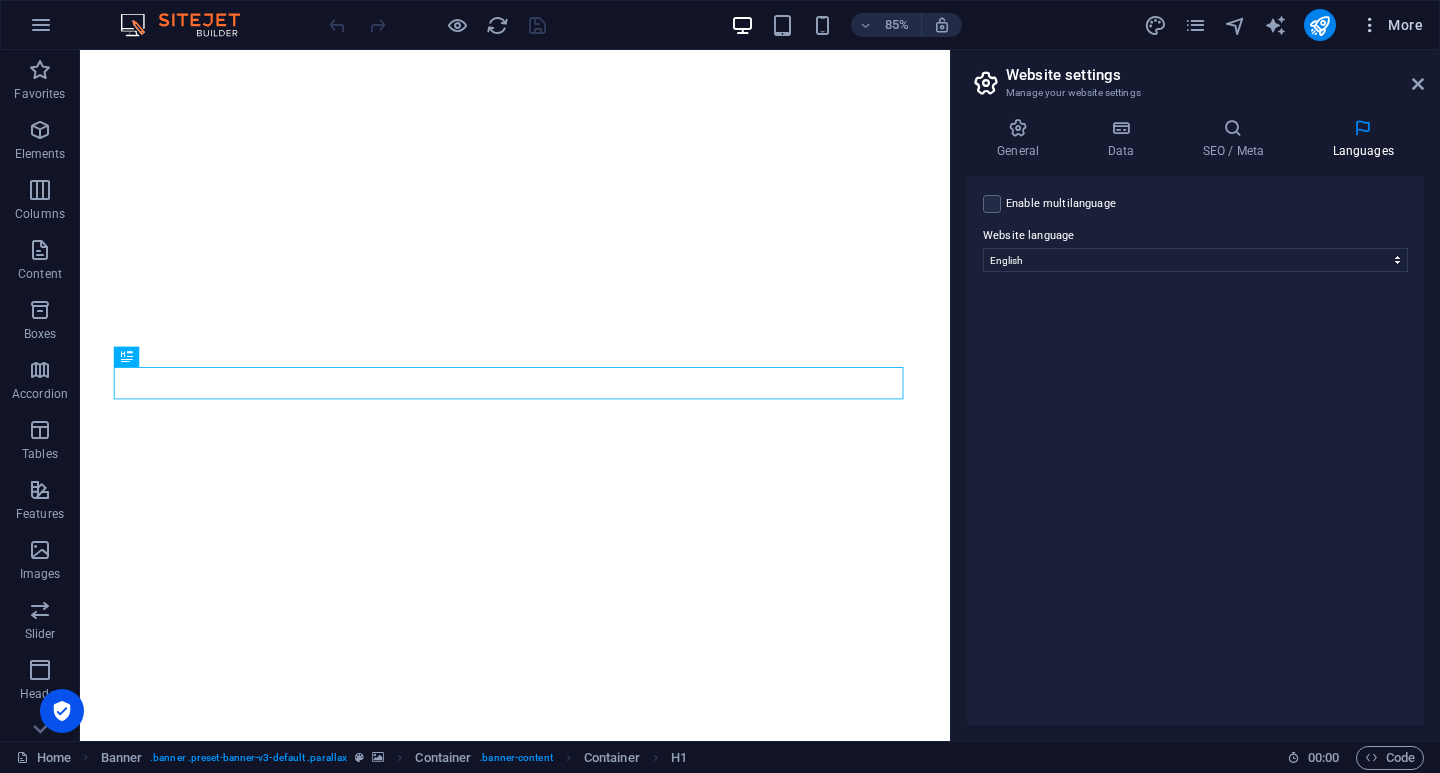 click on "More" at bounding box center [1391, 25] 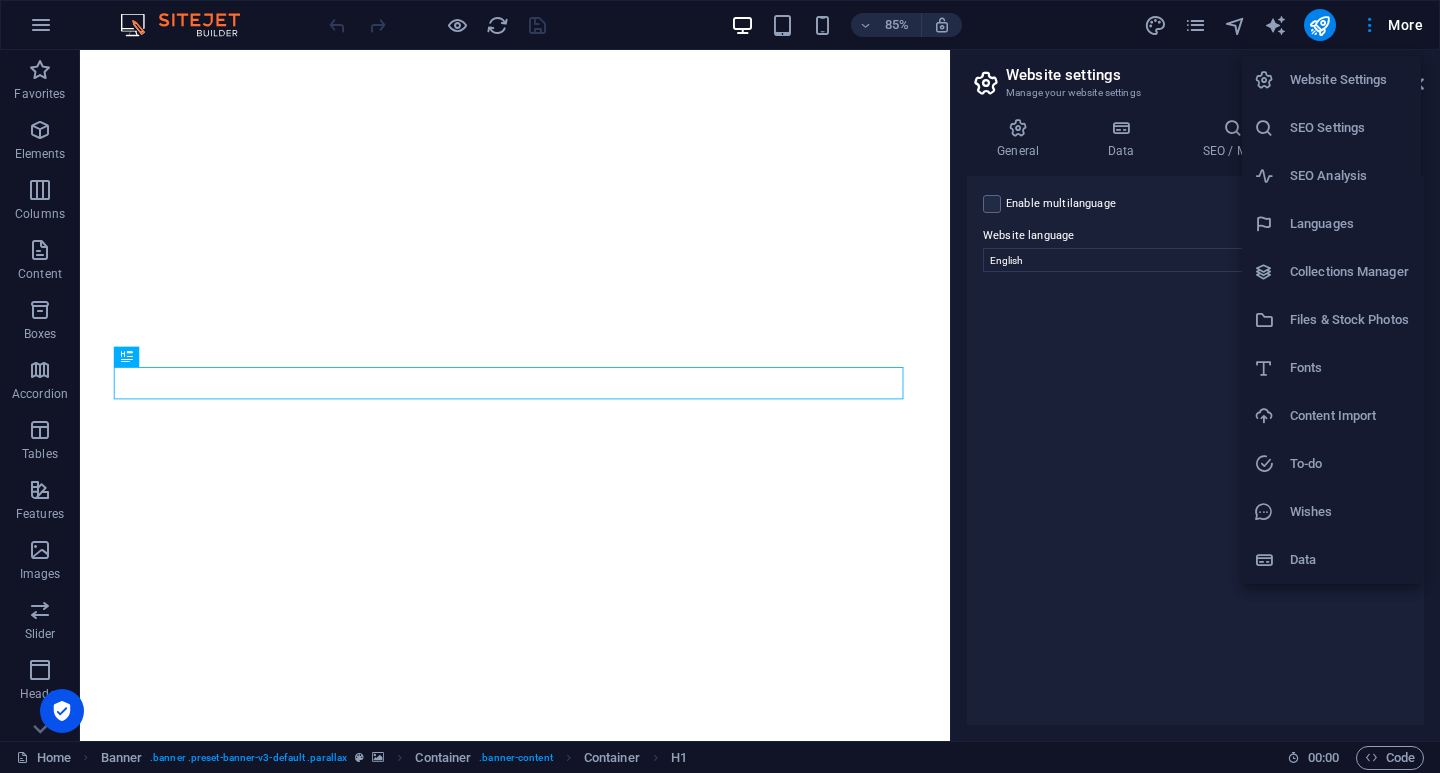 click on "SEO Settings" at bounding box center (1349, 128) 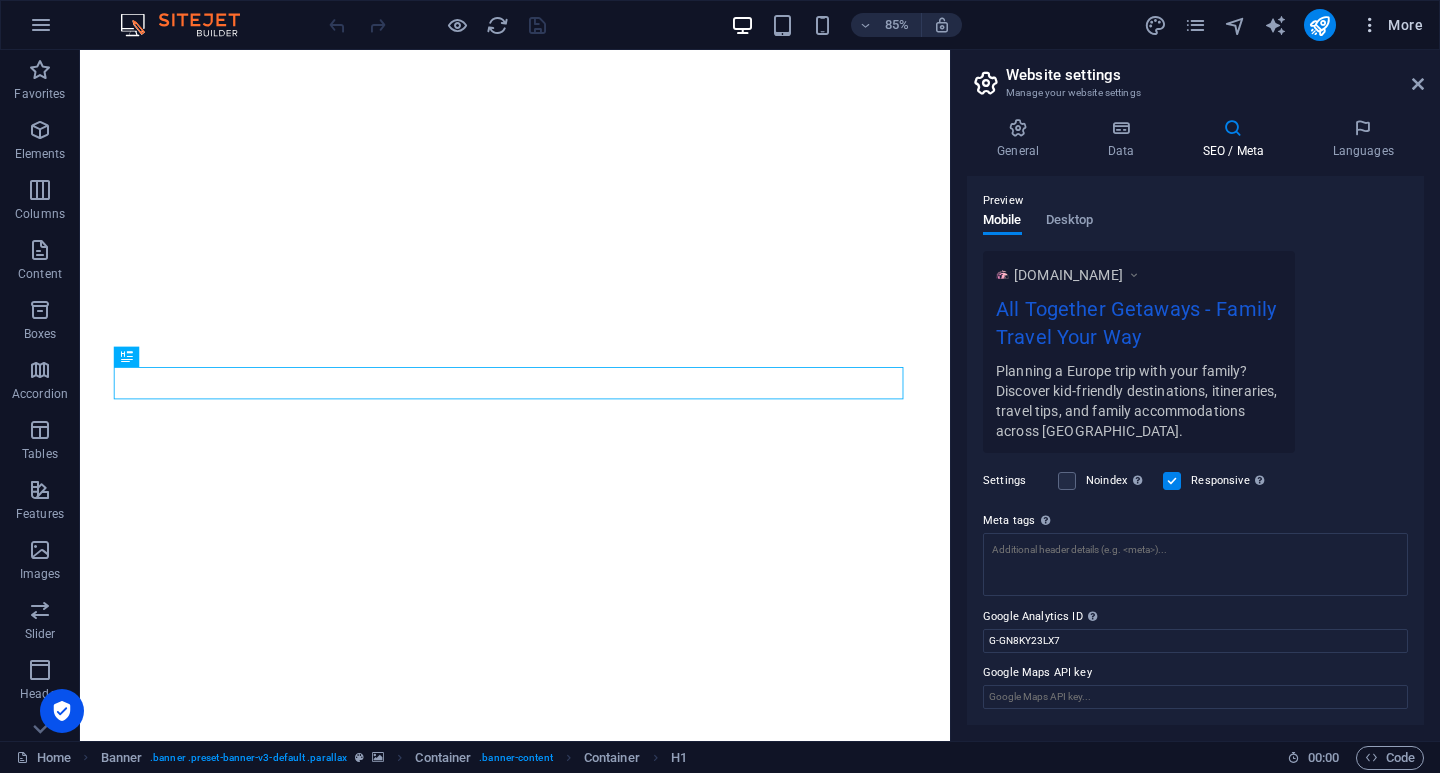 click on "More" at bounding box center (1391, 25) 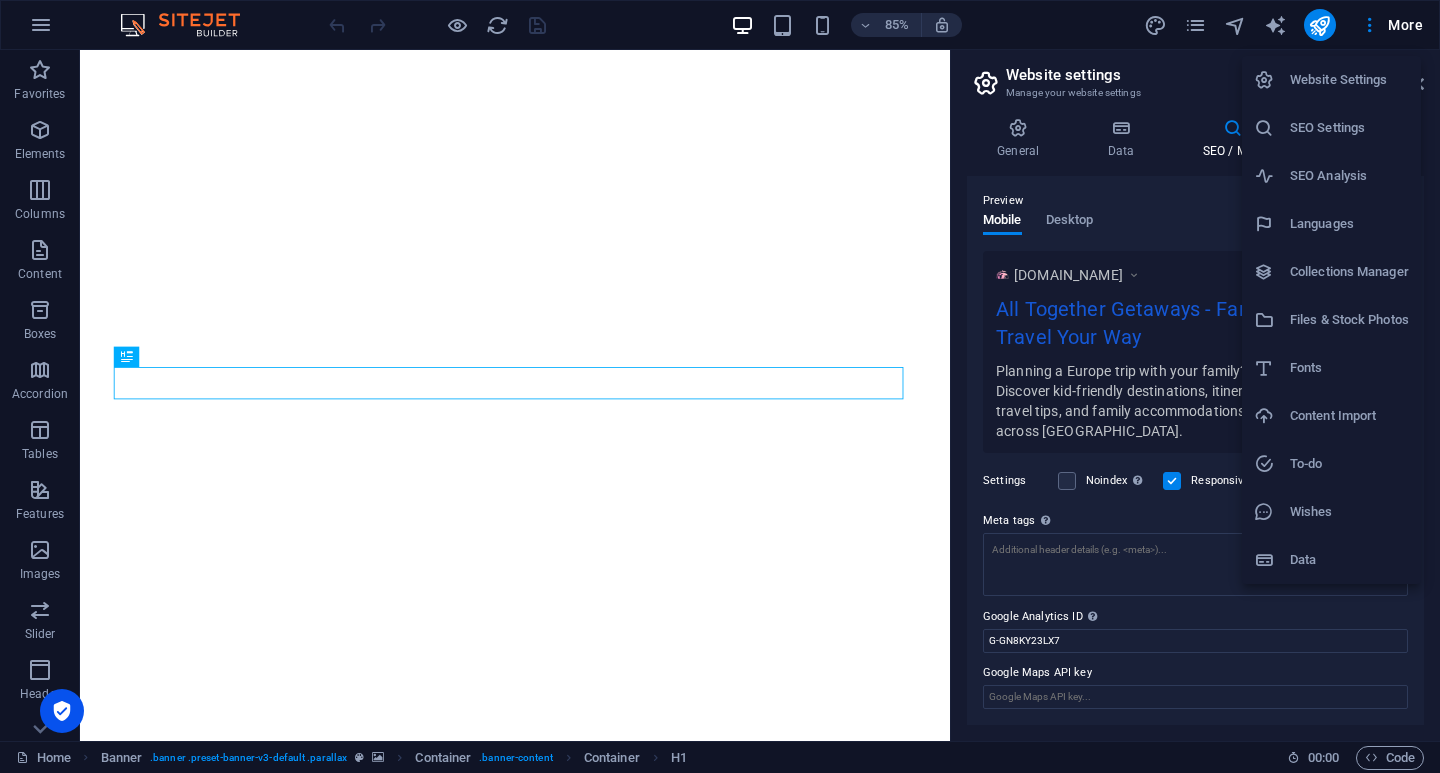click on "SEO Analysis" at bounding box center [1349, 176] 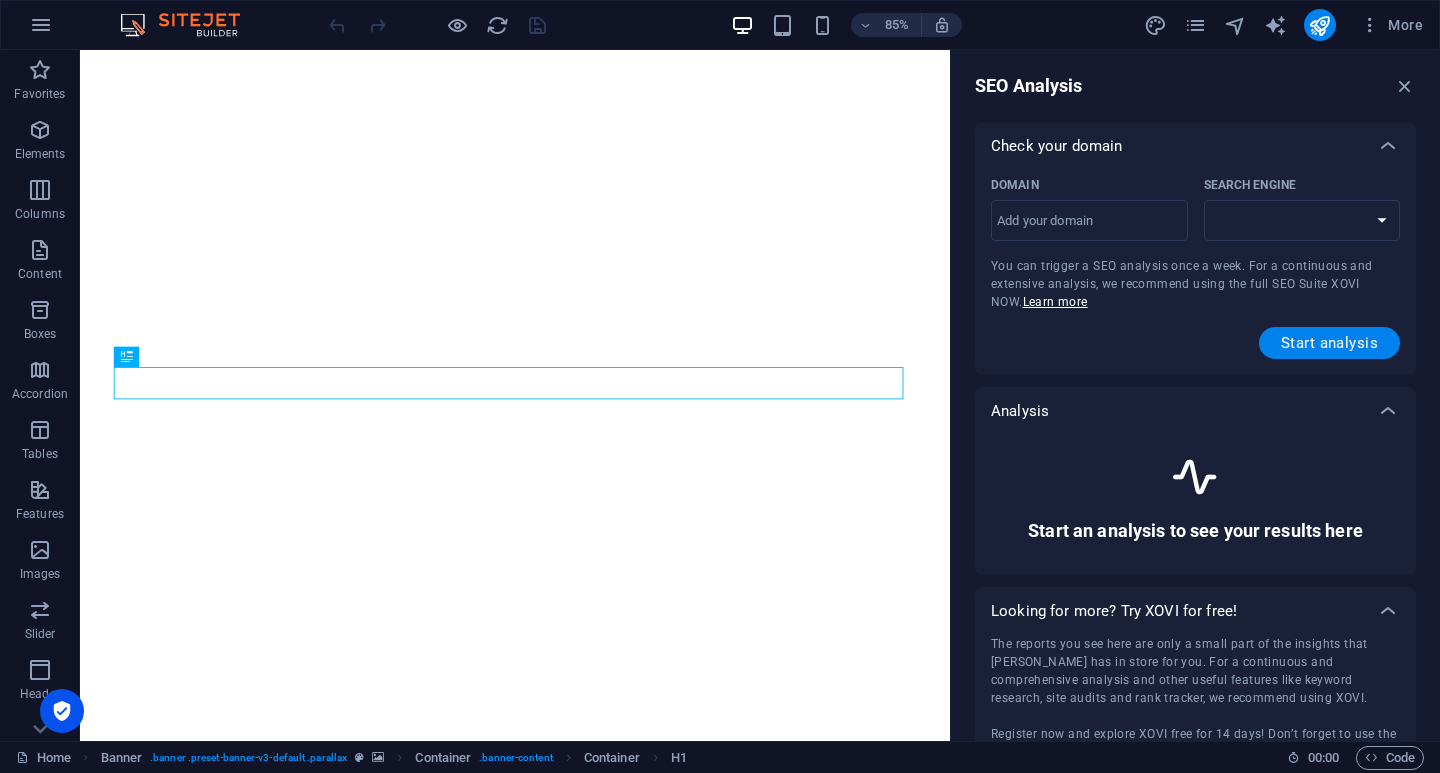 select on "google.com" 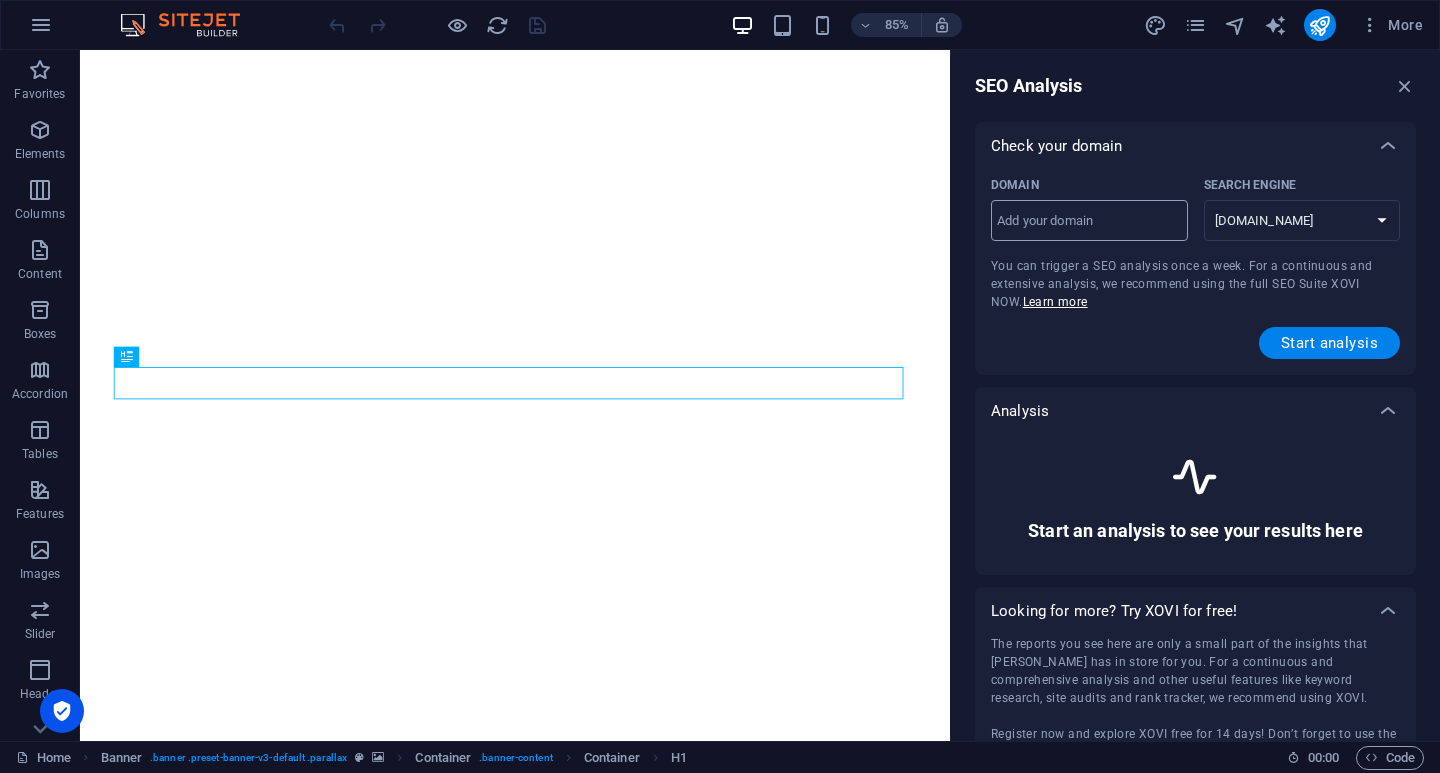 scroll, scrollTop: 102, scrollLeft: 0, axis: vertical 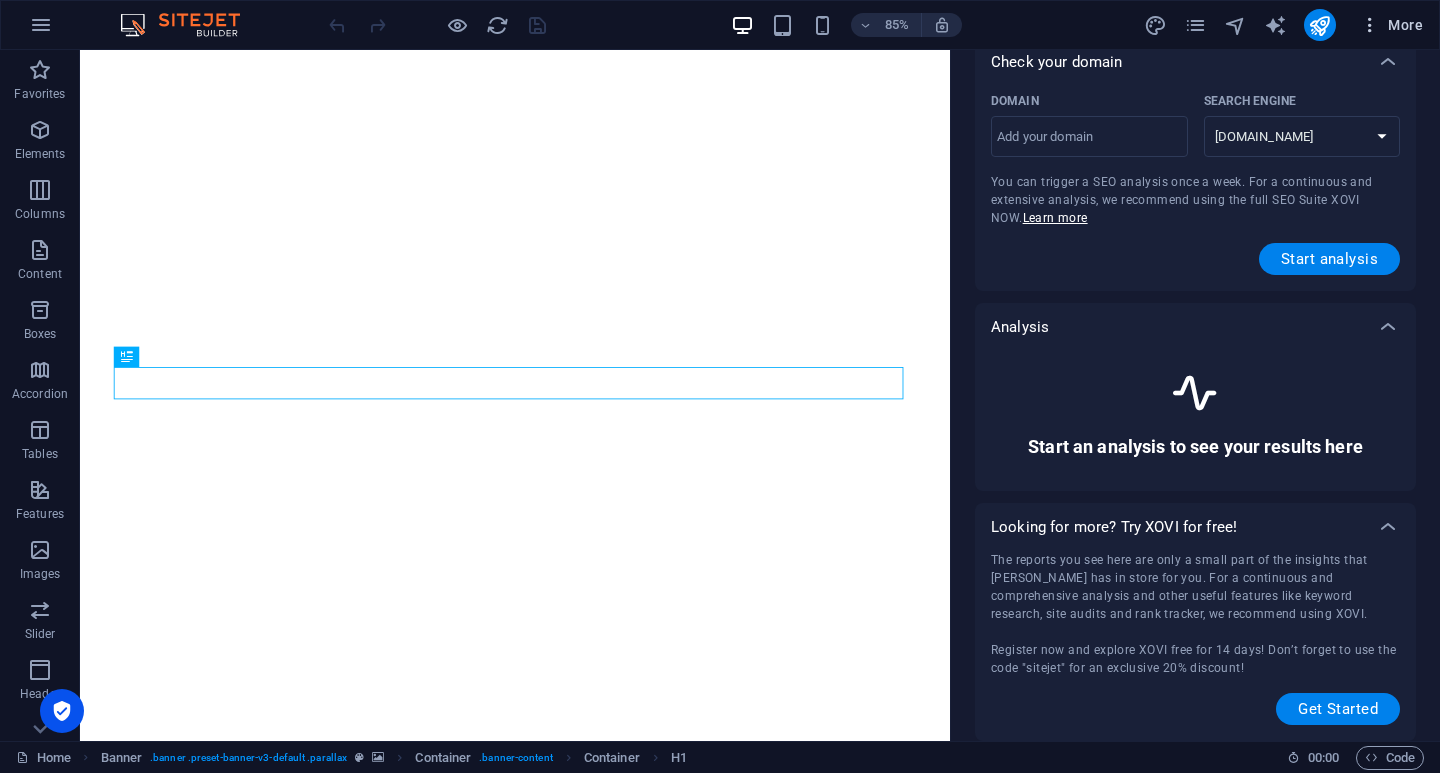 click on "More" at bounding box center [1391, 25] 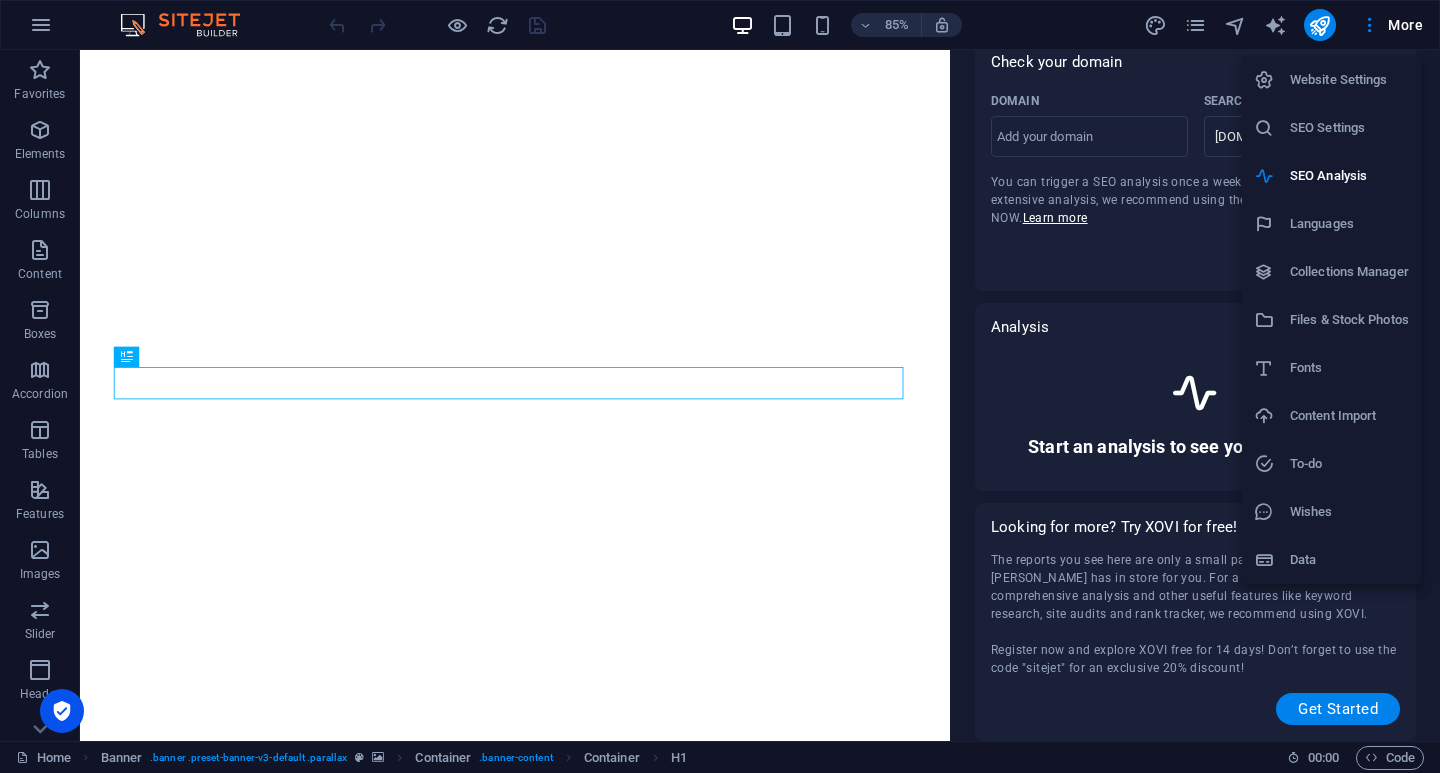 click on "Data" at bounding box center [1349, 560] 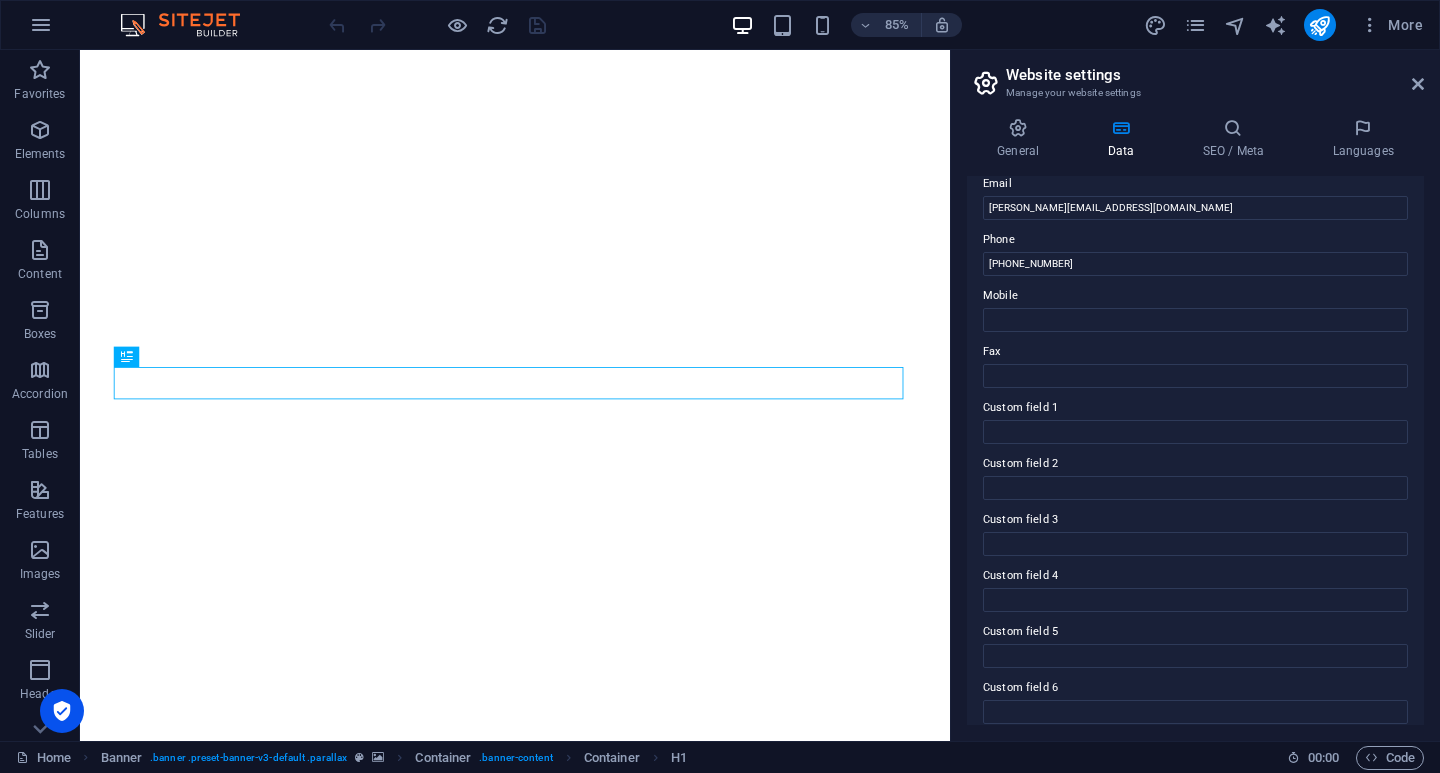 scroll, scrollTop: 412, scrollLeft: 0, axis: vertical 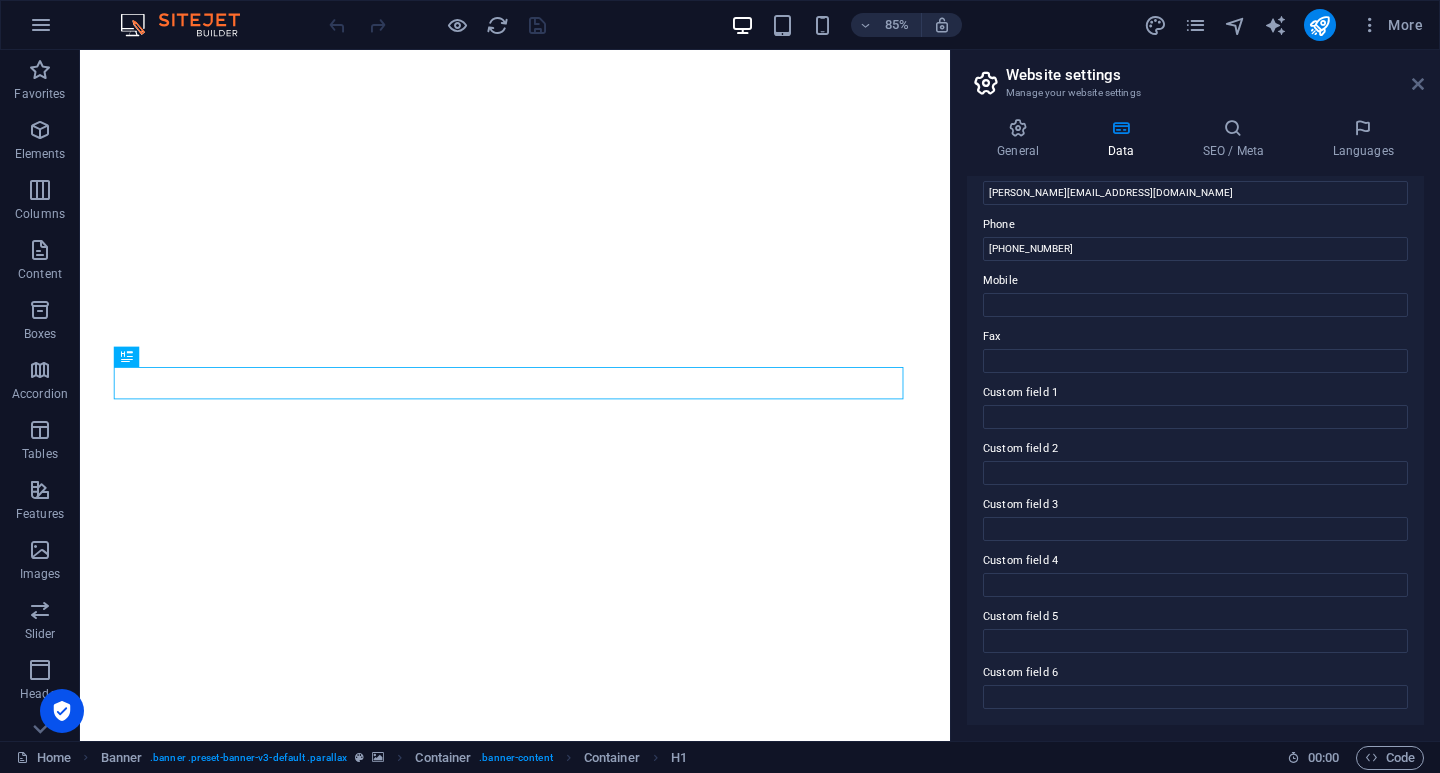 click at bounding box center [1418, 84] 